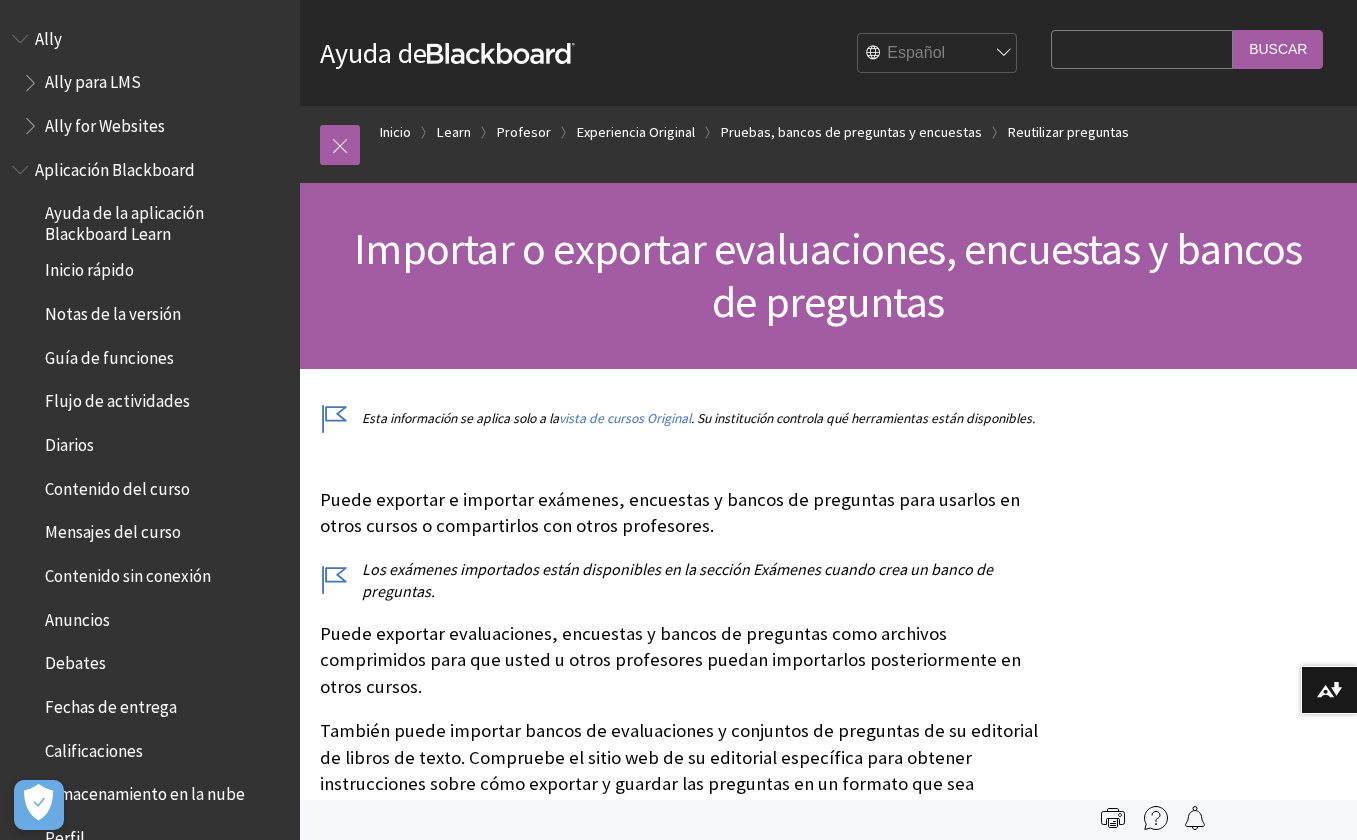 scroll, scrollTop: 0, scrollLeft: 0, axis: both 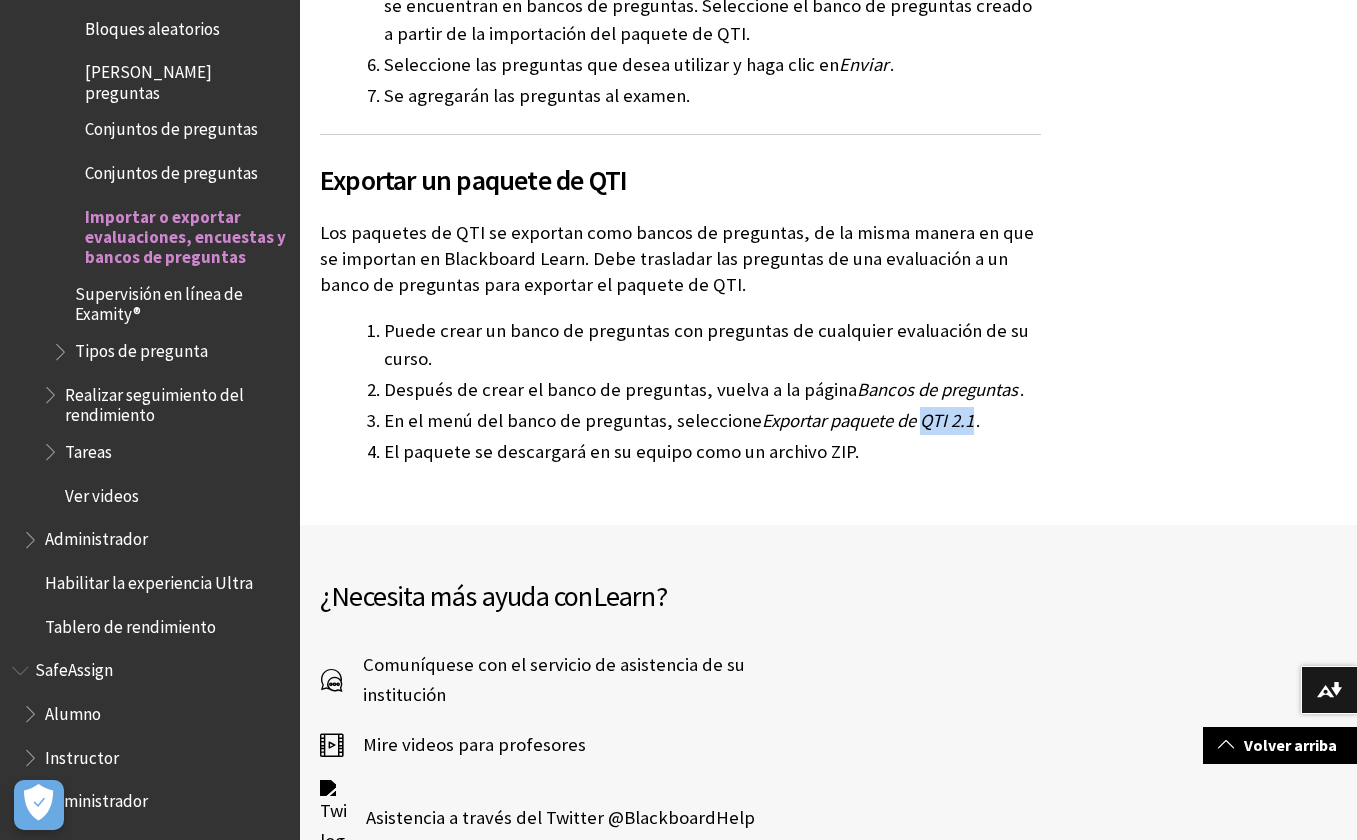 drag, startPoint x: 917, startPoint y: 339, endPoint x: 966, endPoint y: 339, distance: 49 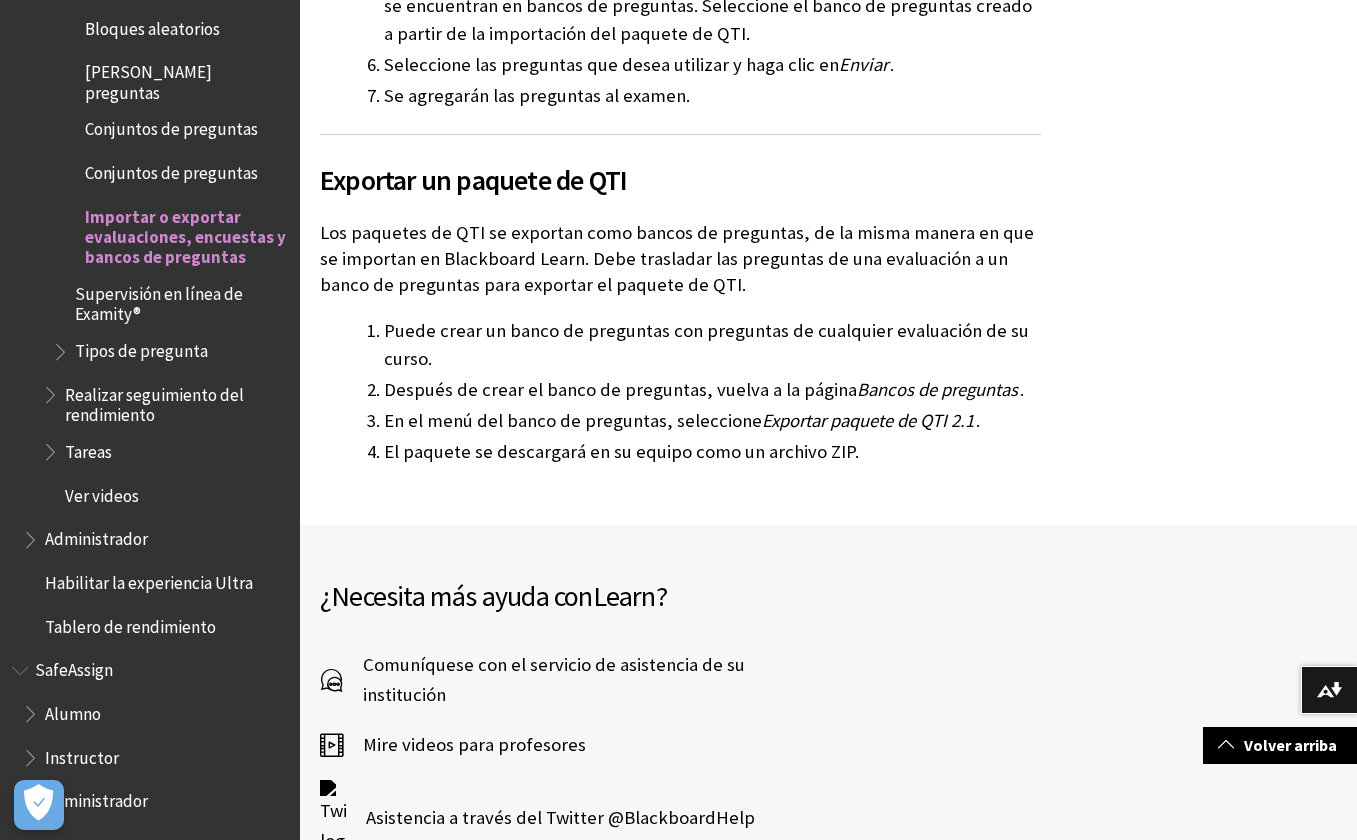 click on "Esta información se aplica solo a la  vista de cursos Original . Su institución controla qué herramientas están disponibles." at bounding box center (828, -1447) 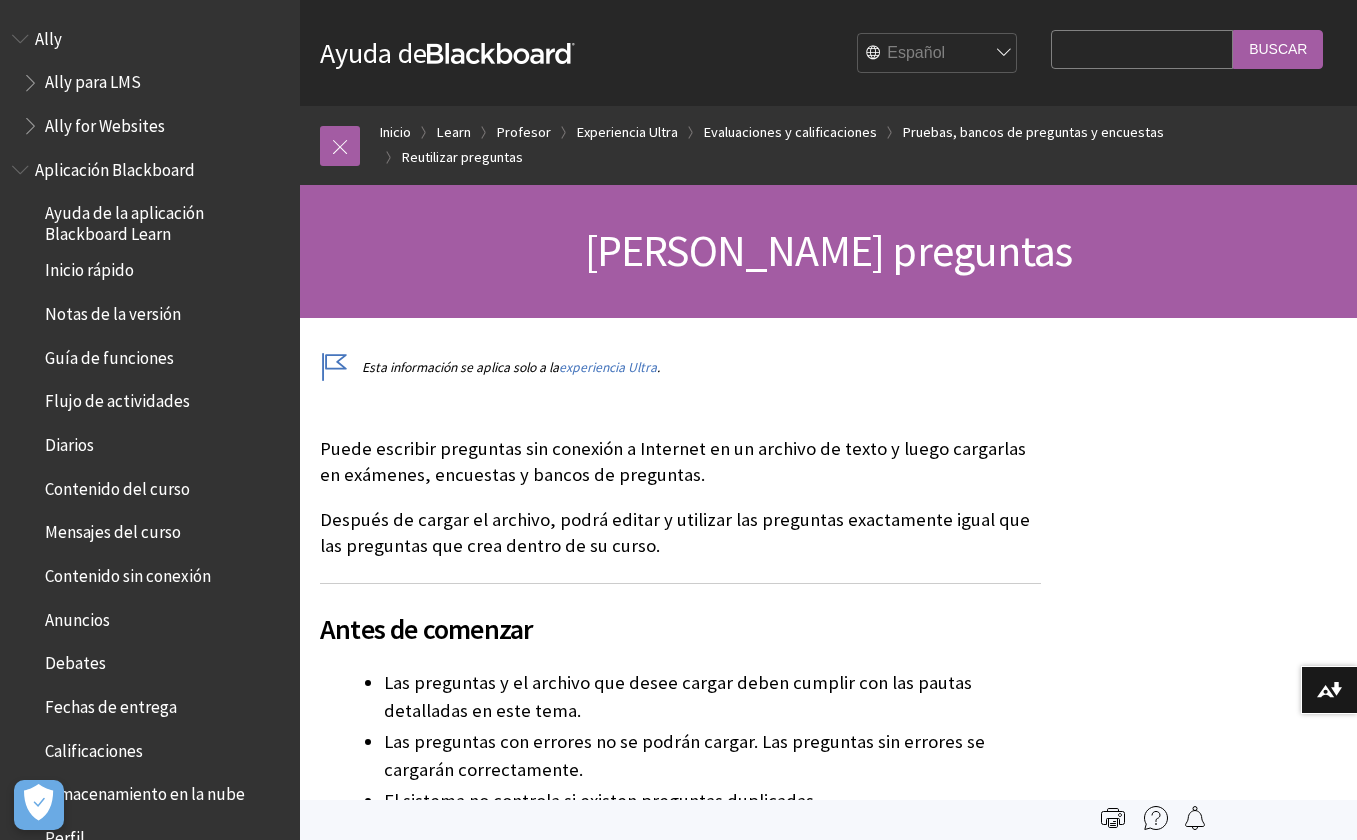 scroll, scrollTop: 0, scrollLeft: 0, axis: both 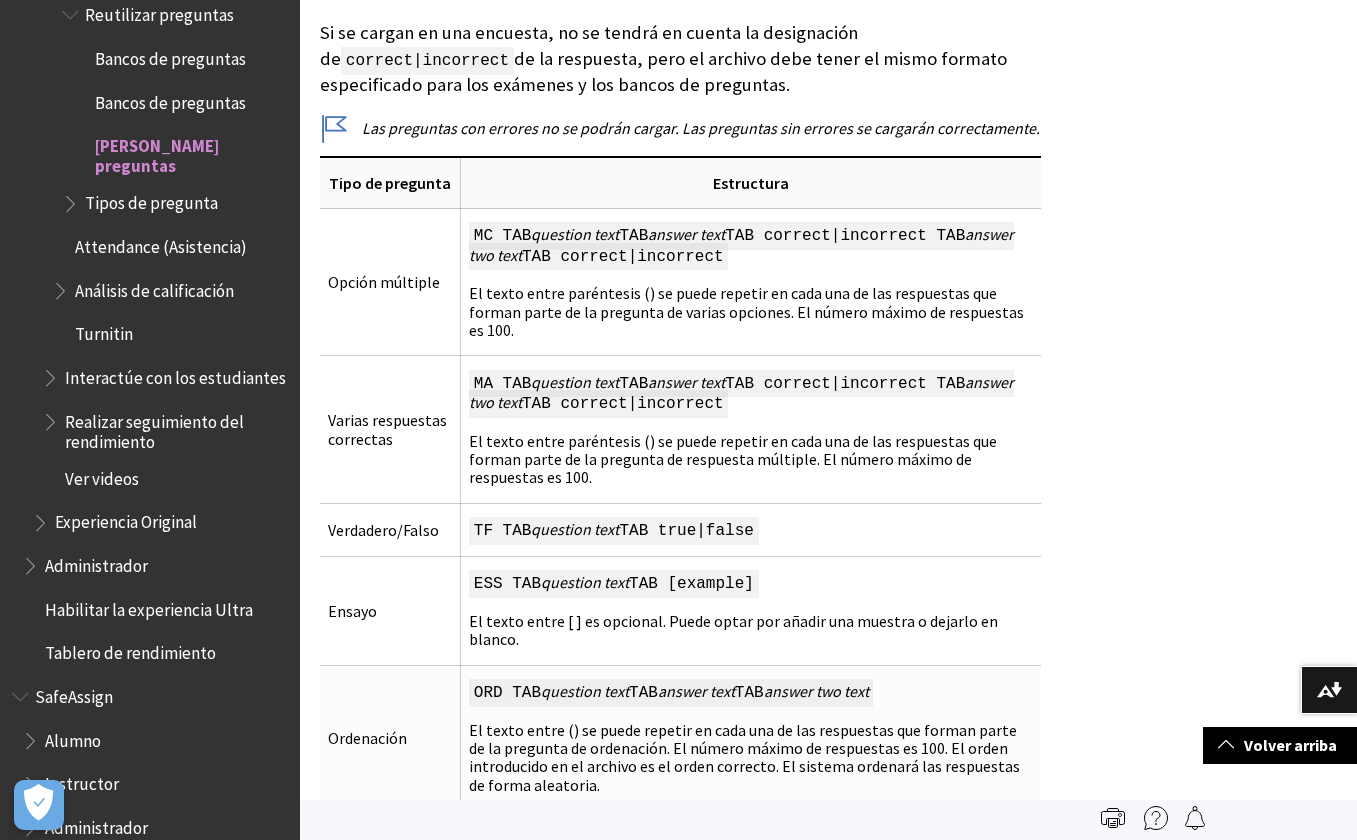 click on "ORD TAB  question text  TAB  answer text  TAB  answer two text    El texto entre () se puede repetir en cada una de las respuestas que forman parte de la pregunta de ordenación. El número máximo de respuestas es 100. El orden introducido en el archivo es el orden correcto. El sistema ordenará las respuestas de forma aleatoria." at bounding box center (751, 737) 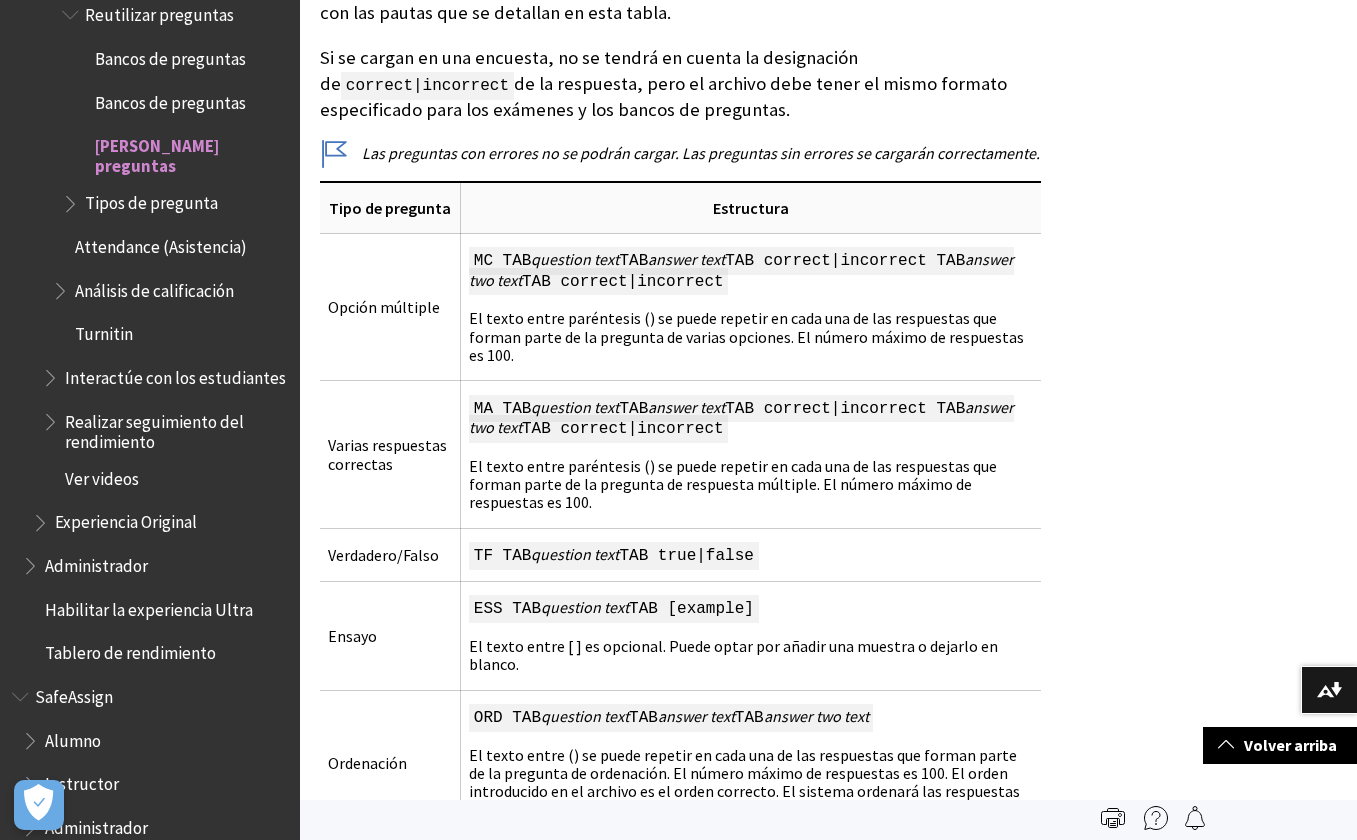 scroll, scrollTop: 1675, scrollLeft: 0, axis: vertical 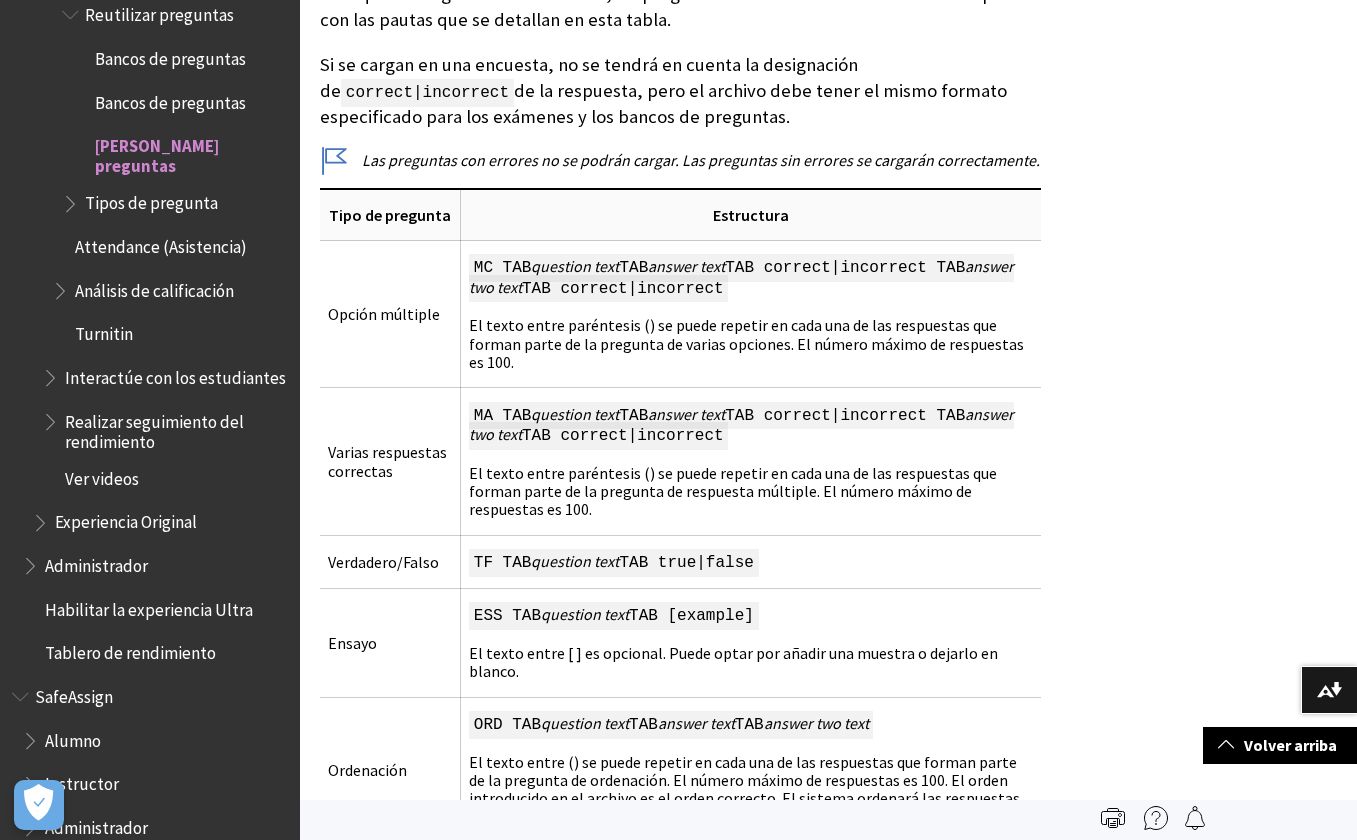 drag, startPoint x: 336, startPoint y: 185, endPoint x: 1068, endPoint y: 401, distance: 763.2038 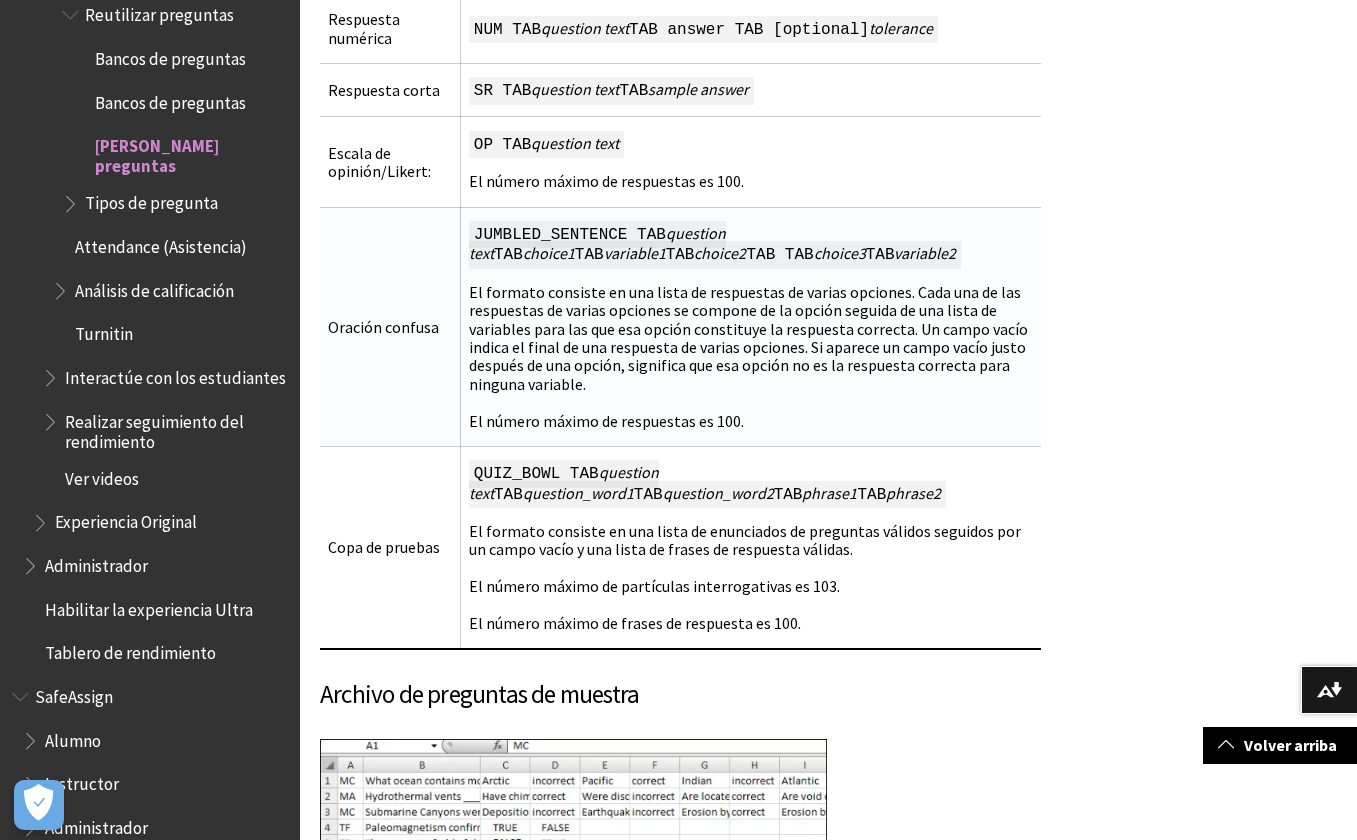 scroll, scrollTop: 3263, scrollLeft: 0, axis: vertical 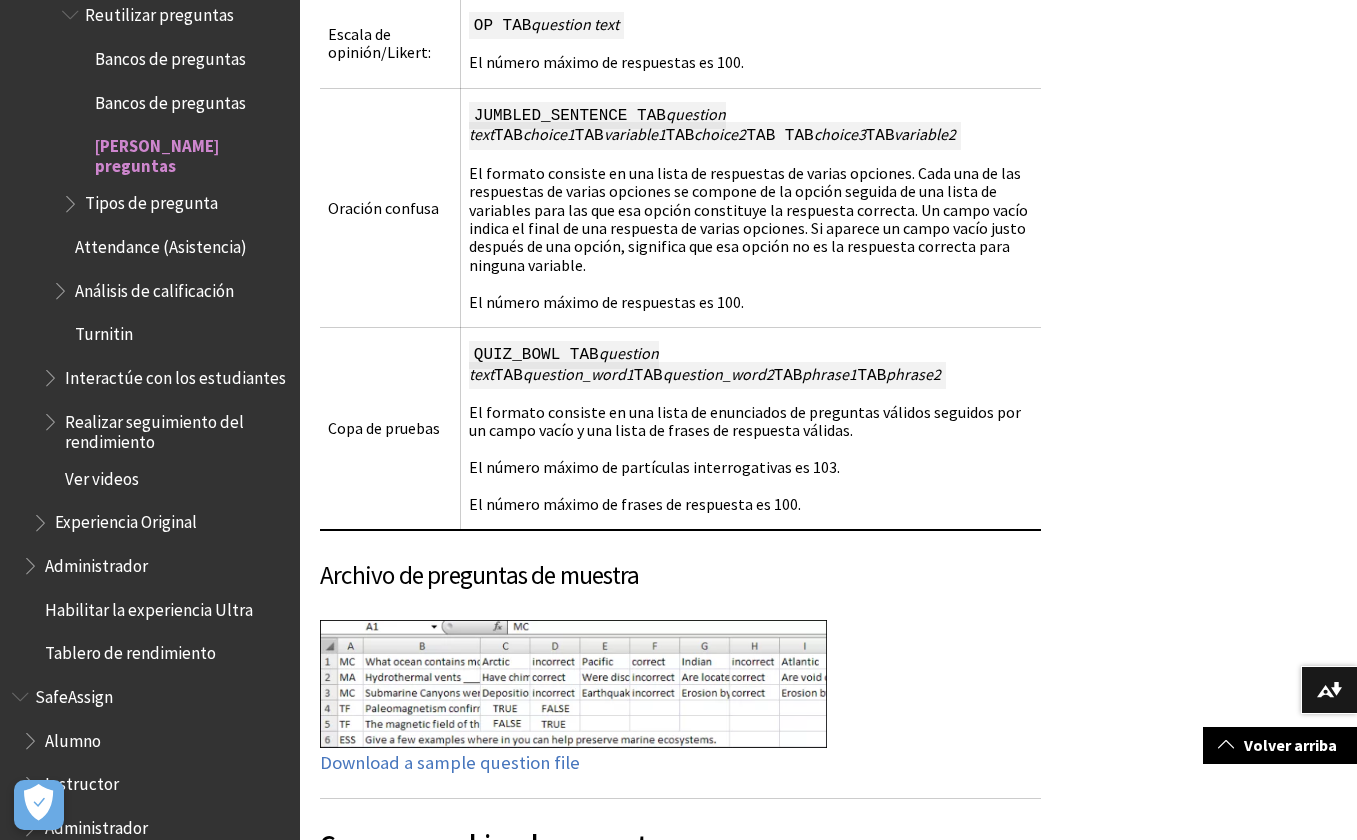 copy on "Pautas de formato para las preguntas" 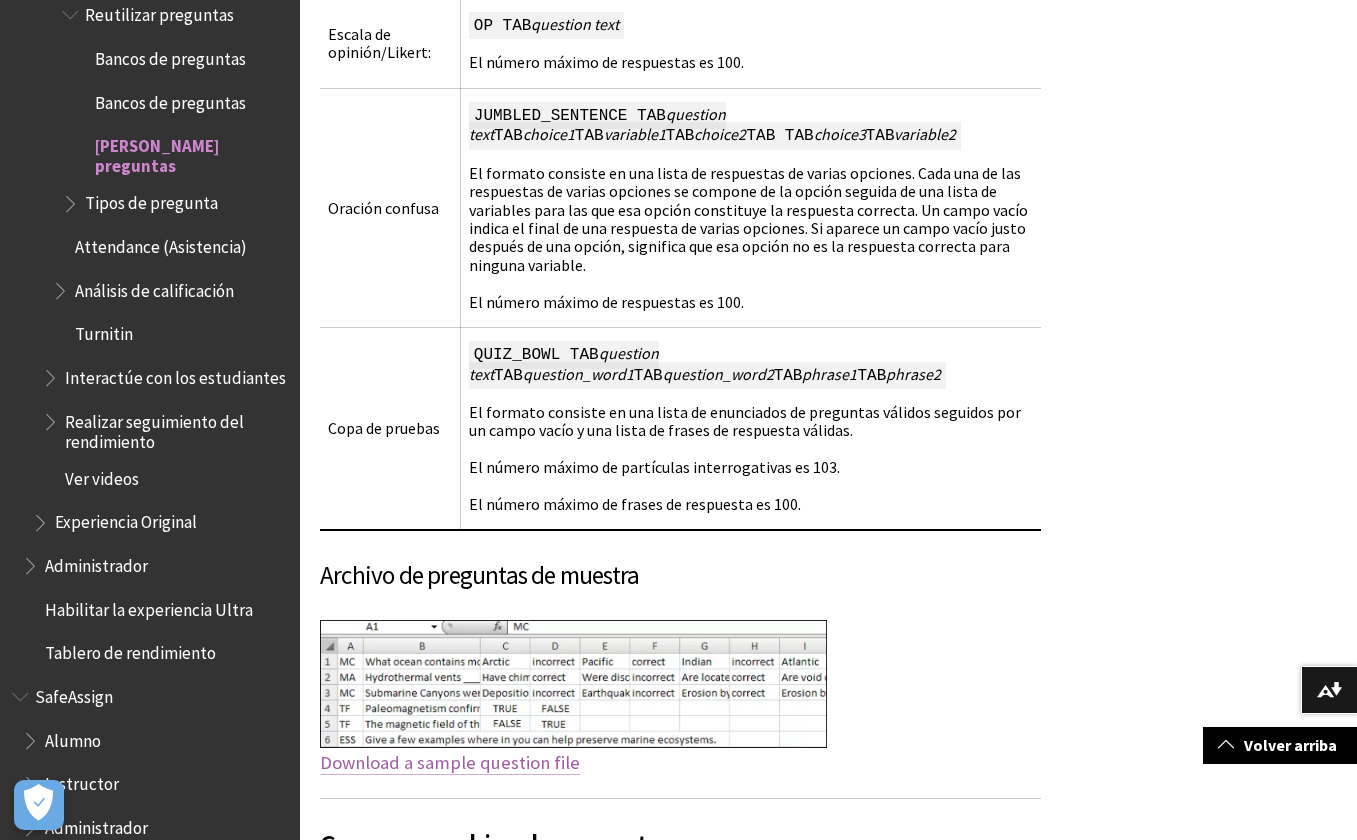 click on "Download a sample question file" at bounding box center [450, 763] 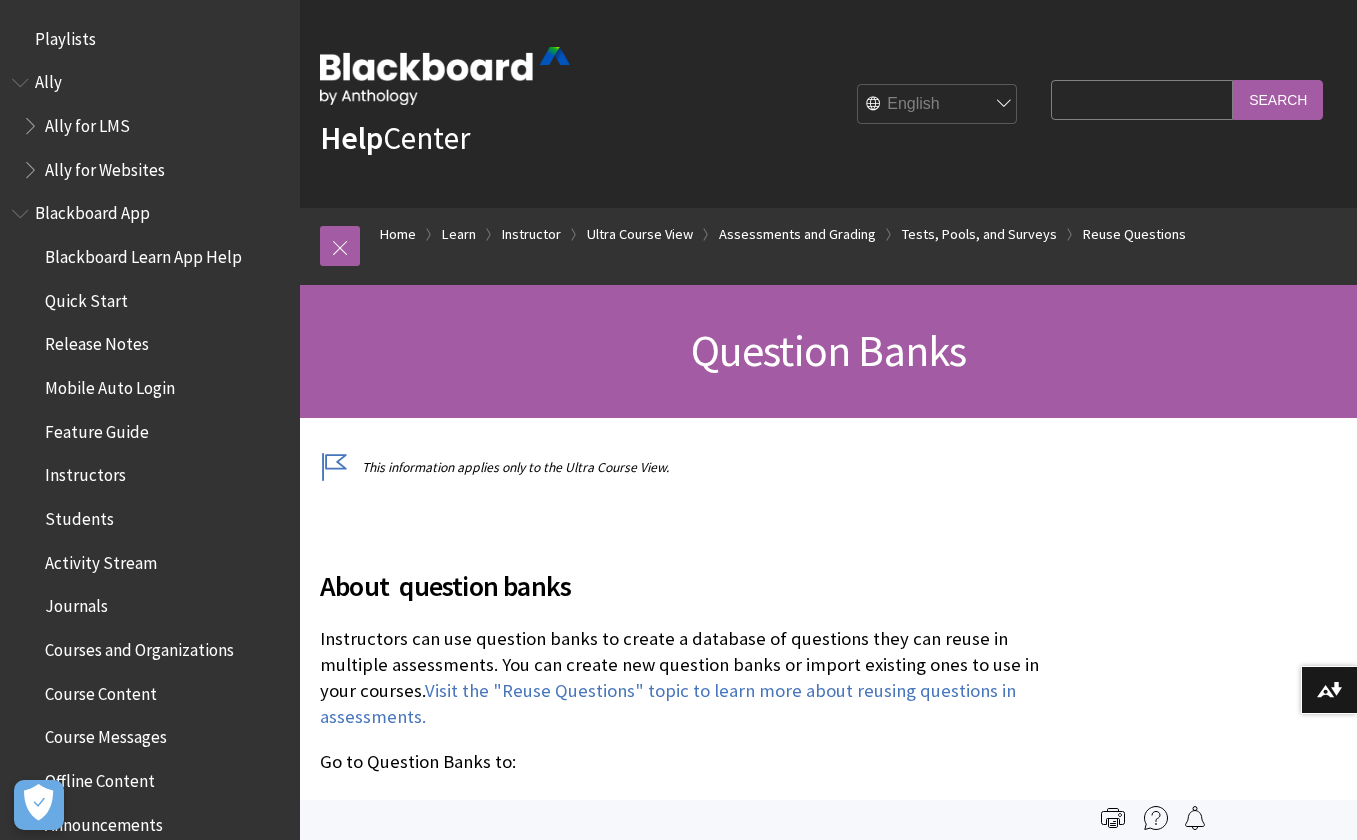 scroll, scrollTop: 491, scrollLeft: 0, axis: vertical 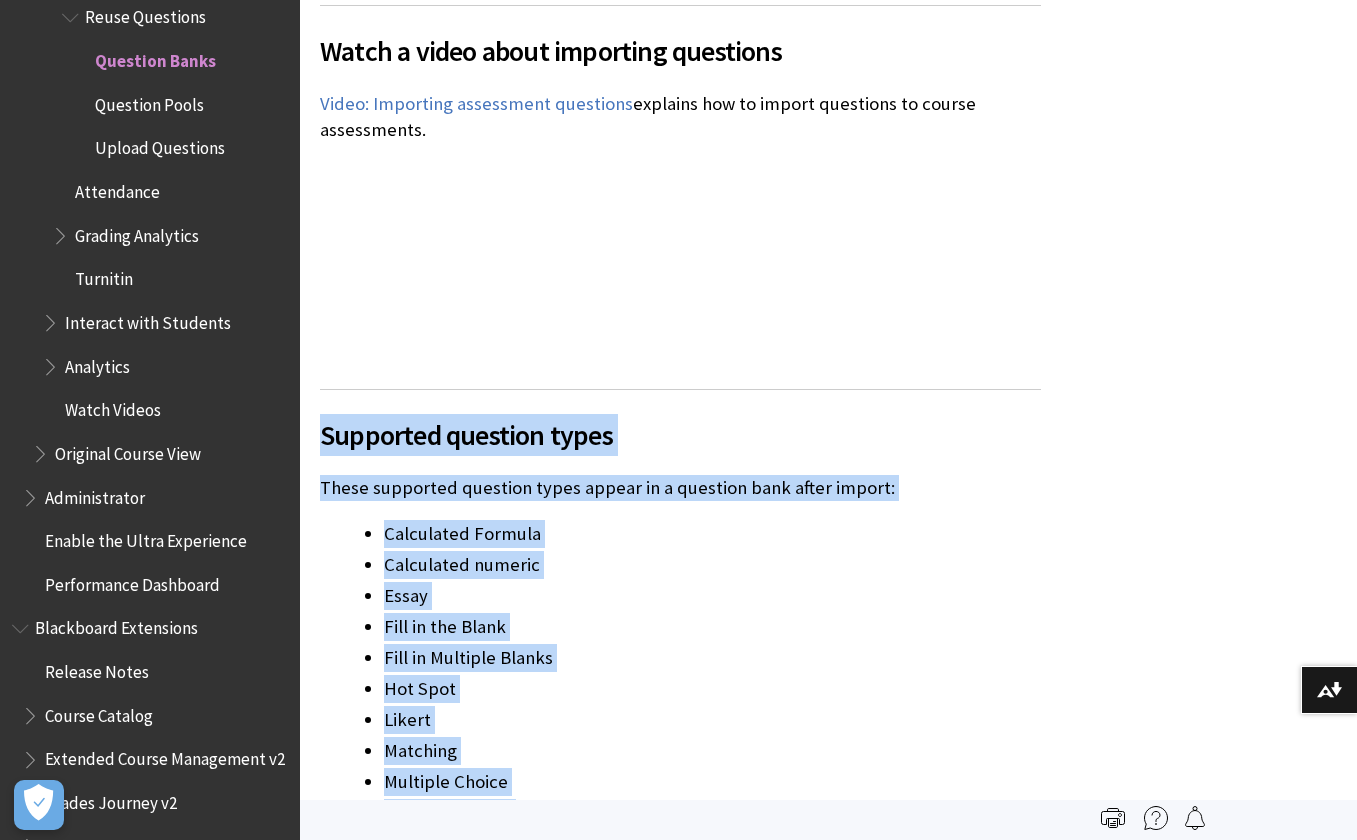 drag, startPoint x: 322, startPoint y: 317, endPoint x: 546, endPoint y: 729, distance: 468.9563 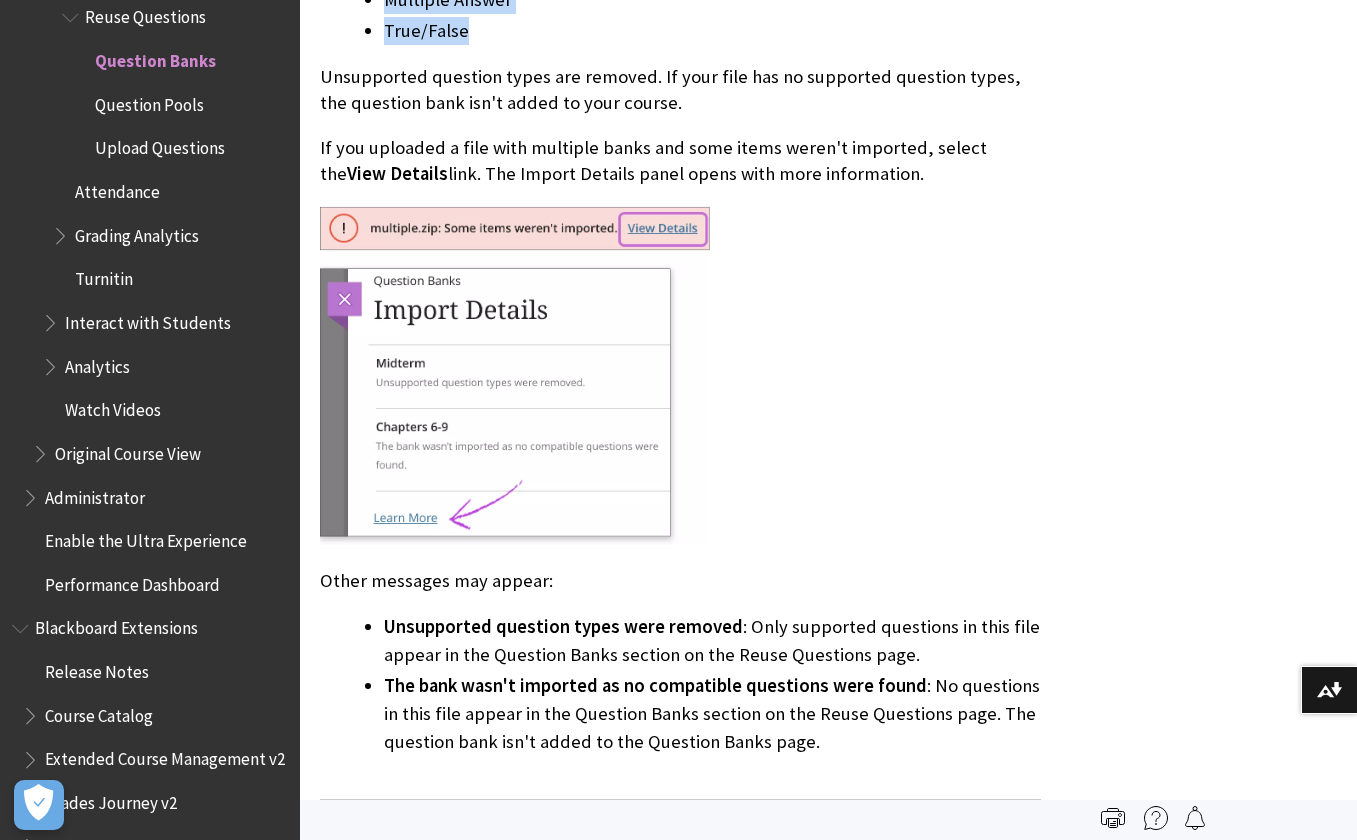 scroll, scrollTop: 13866, scrollLeft: 0, axis: vertical 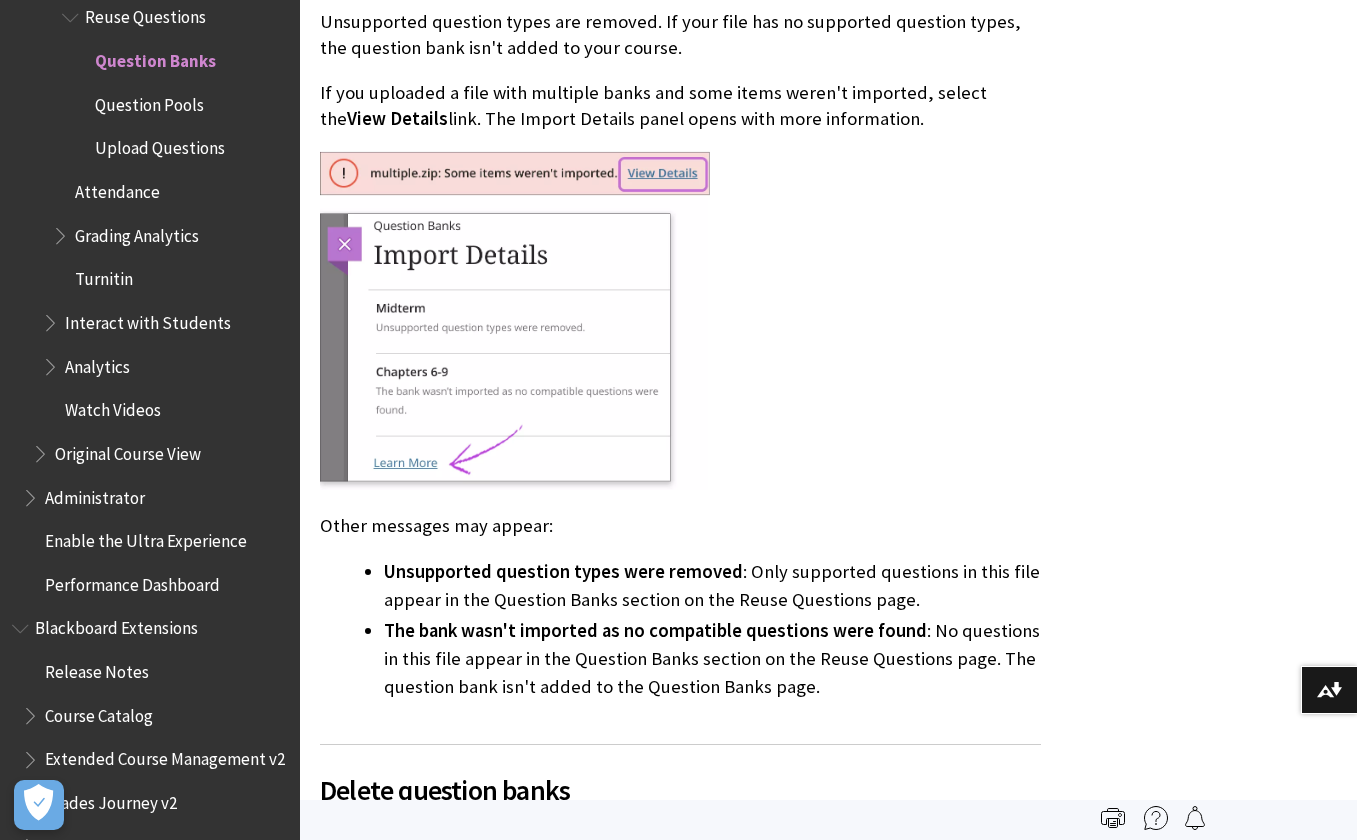 copy on "Supported question types These supported question types appear in a question bank after import: Calculated Formula Calculated numeric Essay Fill in the Blank Fill in Multiple Blanks Hot Spot Likert Matching Multiple Choice Multiple Answer True/False" 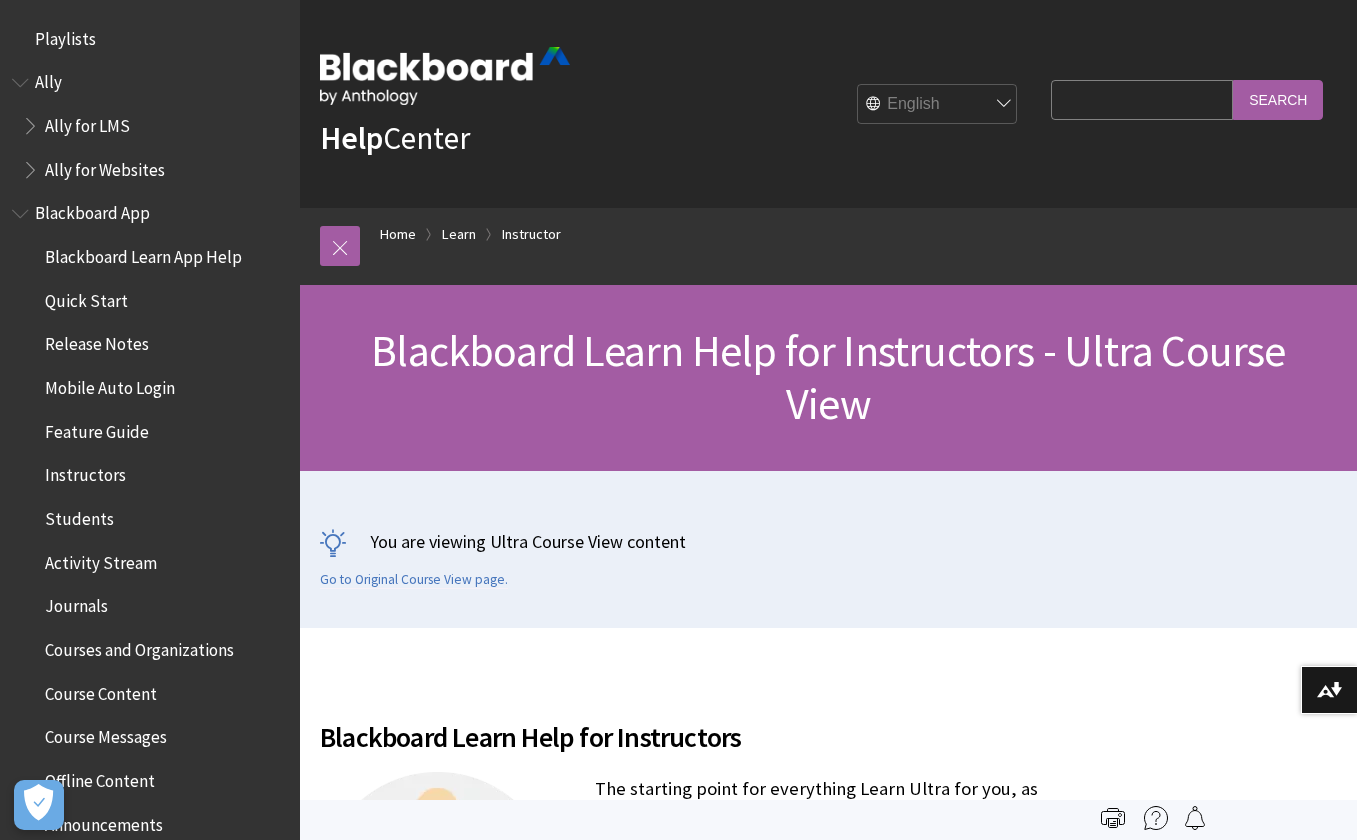 scroll, scrollTop: 0, scrollLeft: 0, axis: both 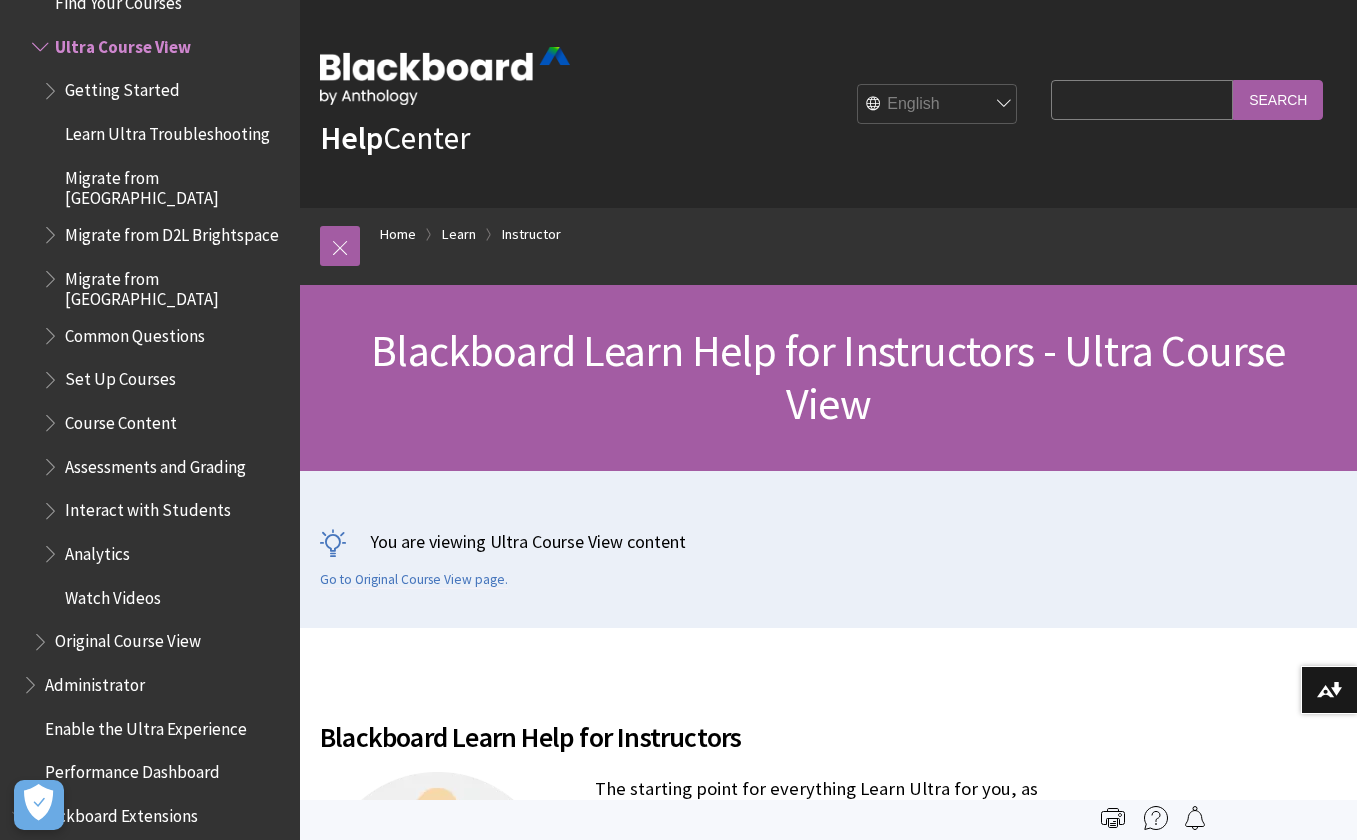 click at bounding box center [52, 418] 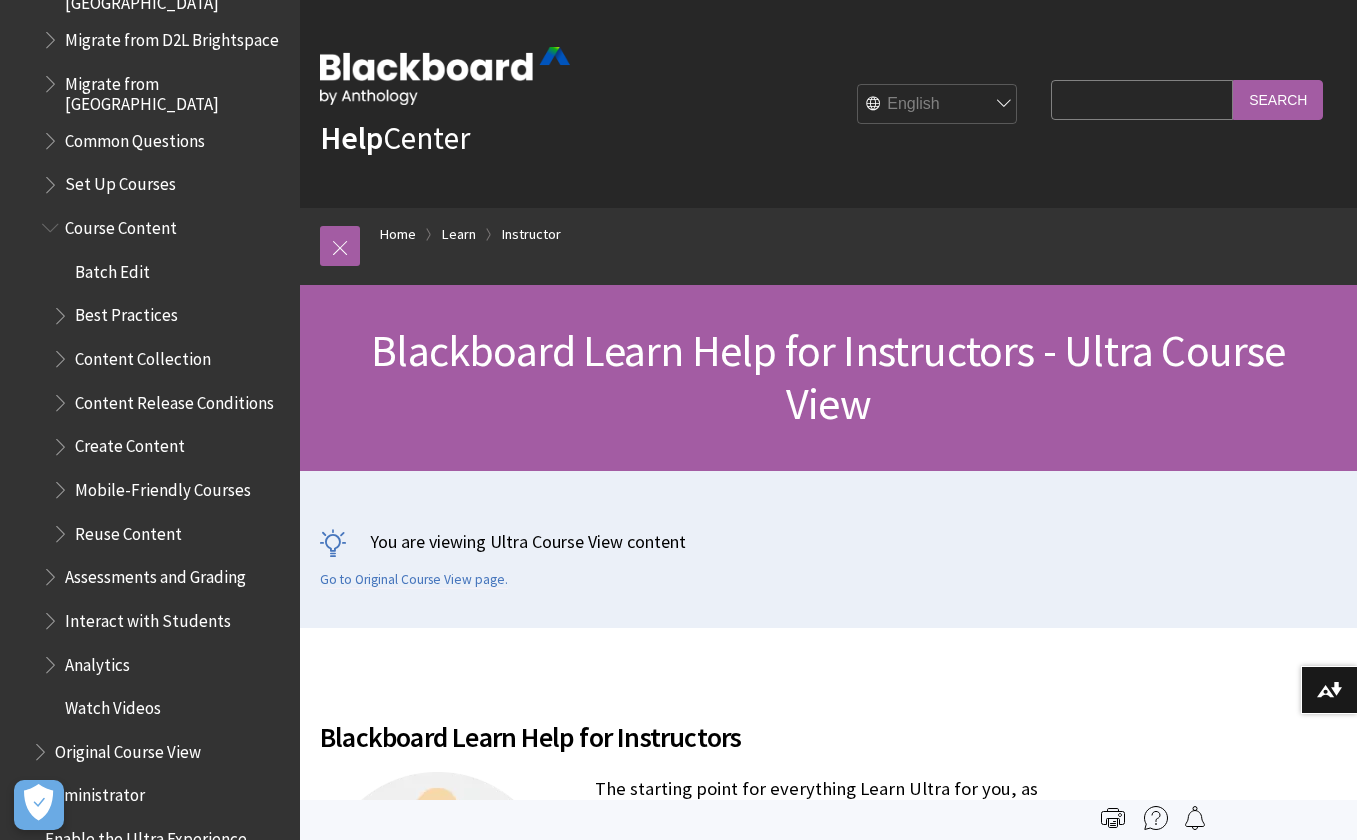 scroll, scrollTop: 2616, scrollLeft: 0, axis: vertical 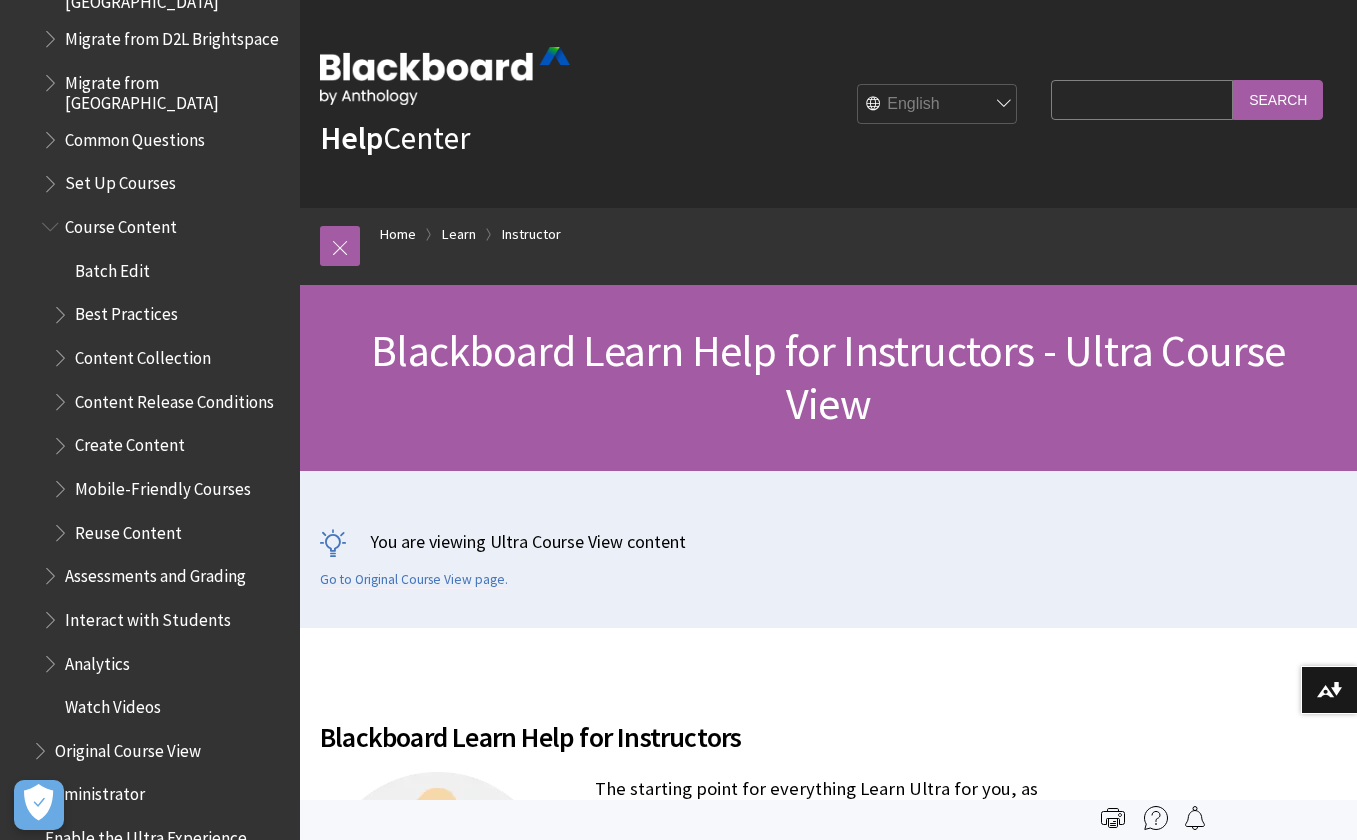 click at bounding box center (52, 571) 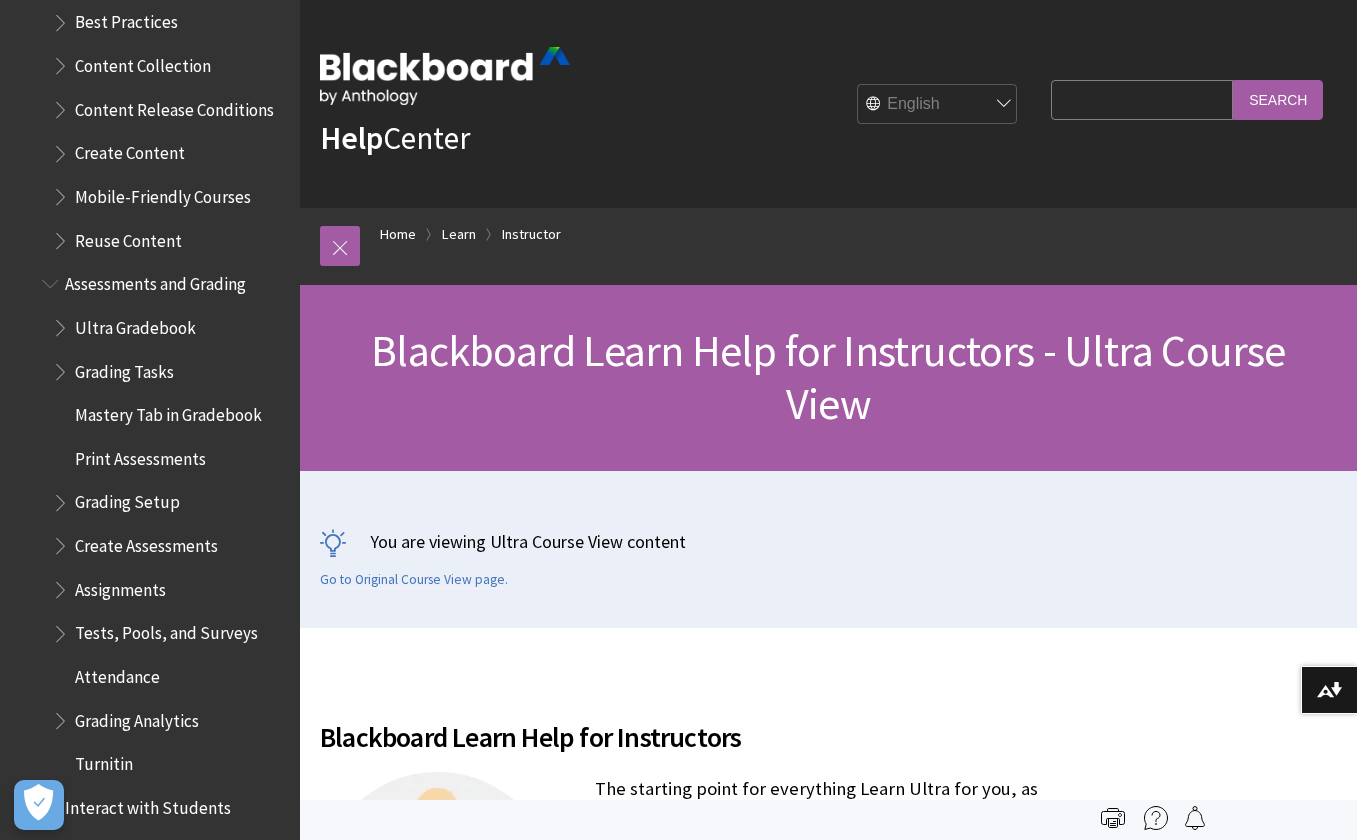 scroll, scrollTop: 2934, scrollLeft: 0, axis: vertical 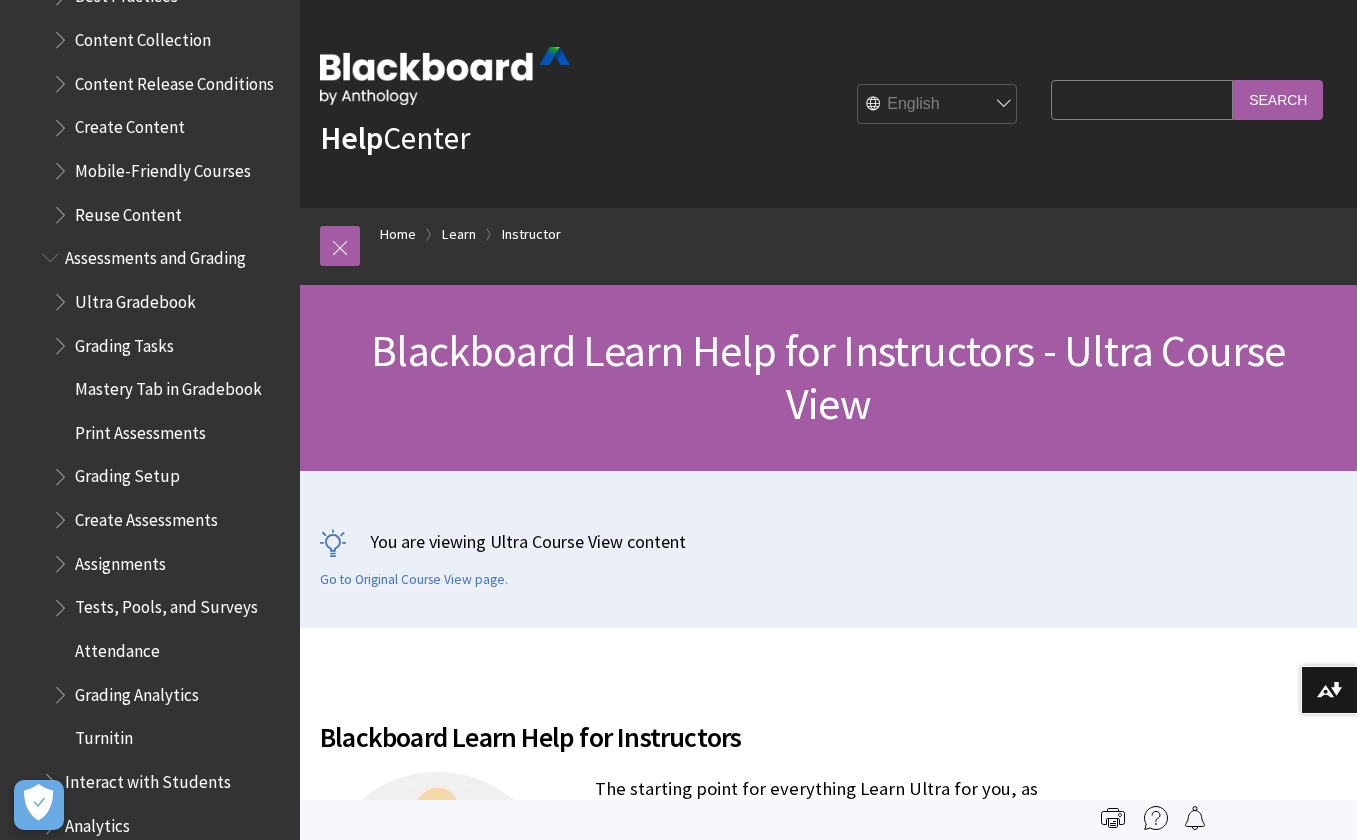 click on "Tests, Pools, and Surveys" at bounding box center (166, 604) 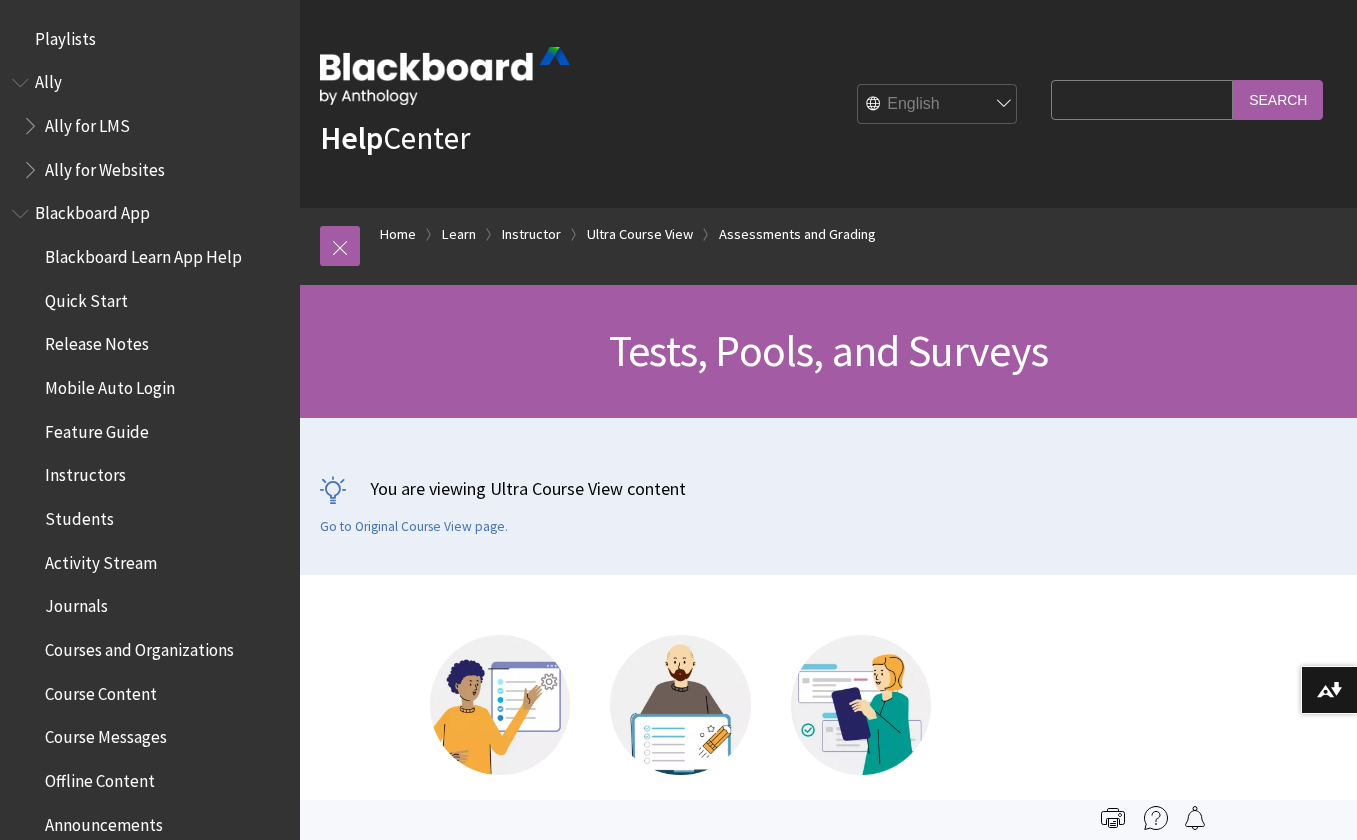 scroll, scrollTop: 0, scrollLeft: 0, axis: both 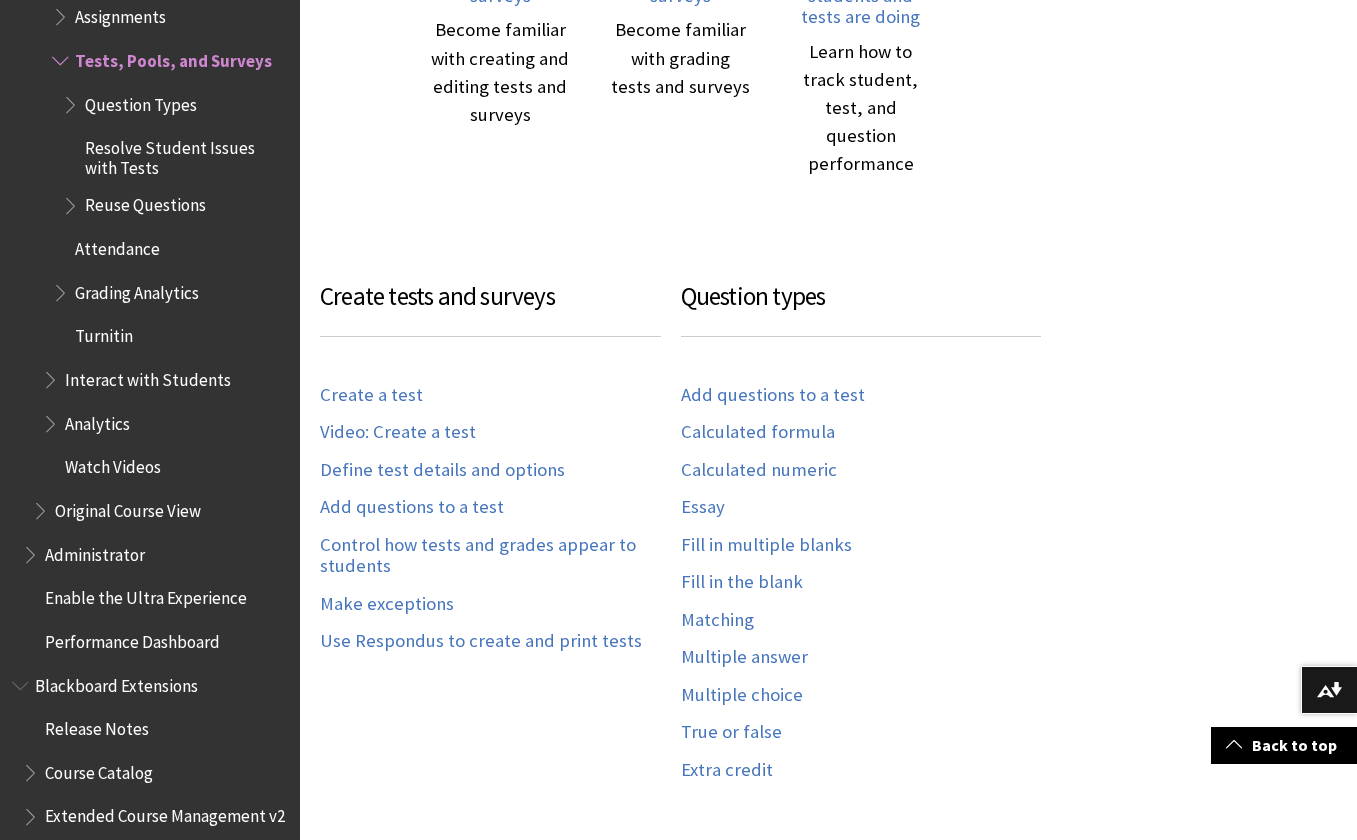 click at bounding box center (72, 100) 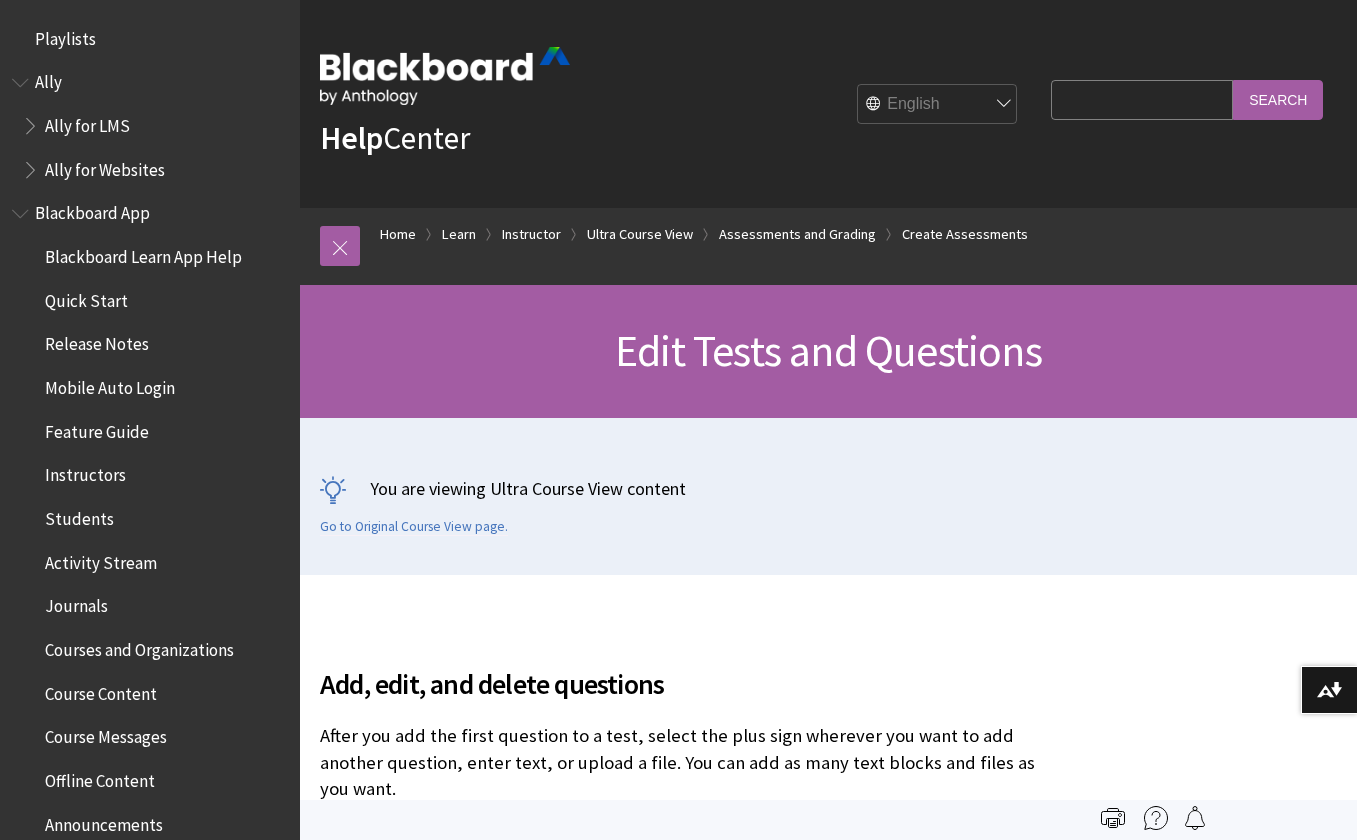 scroll, scrollTop: 0, scrollLeft: 0, axis: both 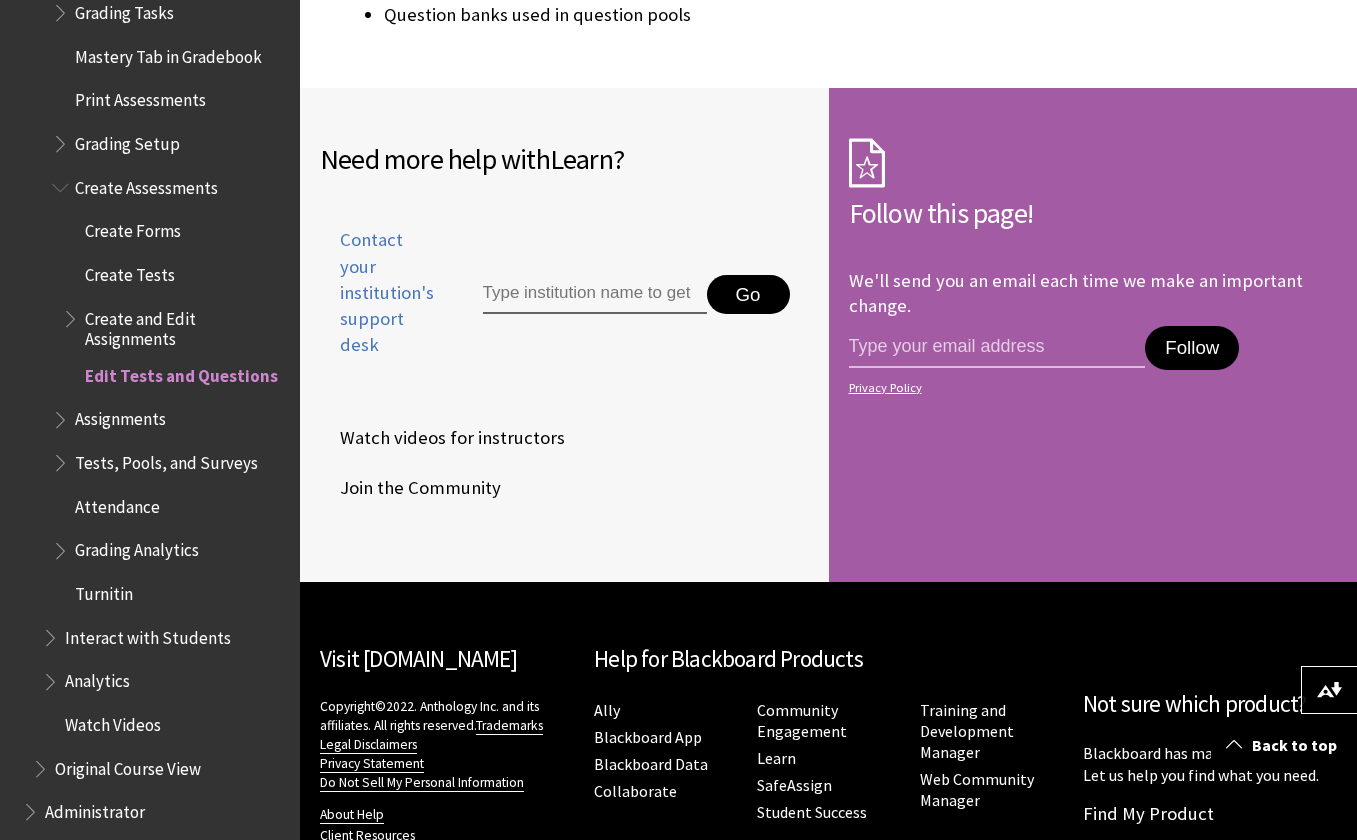 click at bounding box center [62, 458] 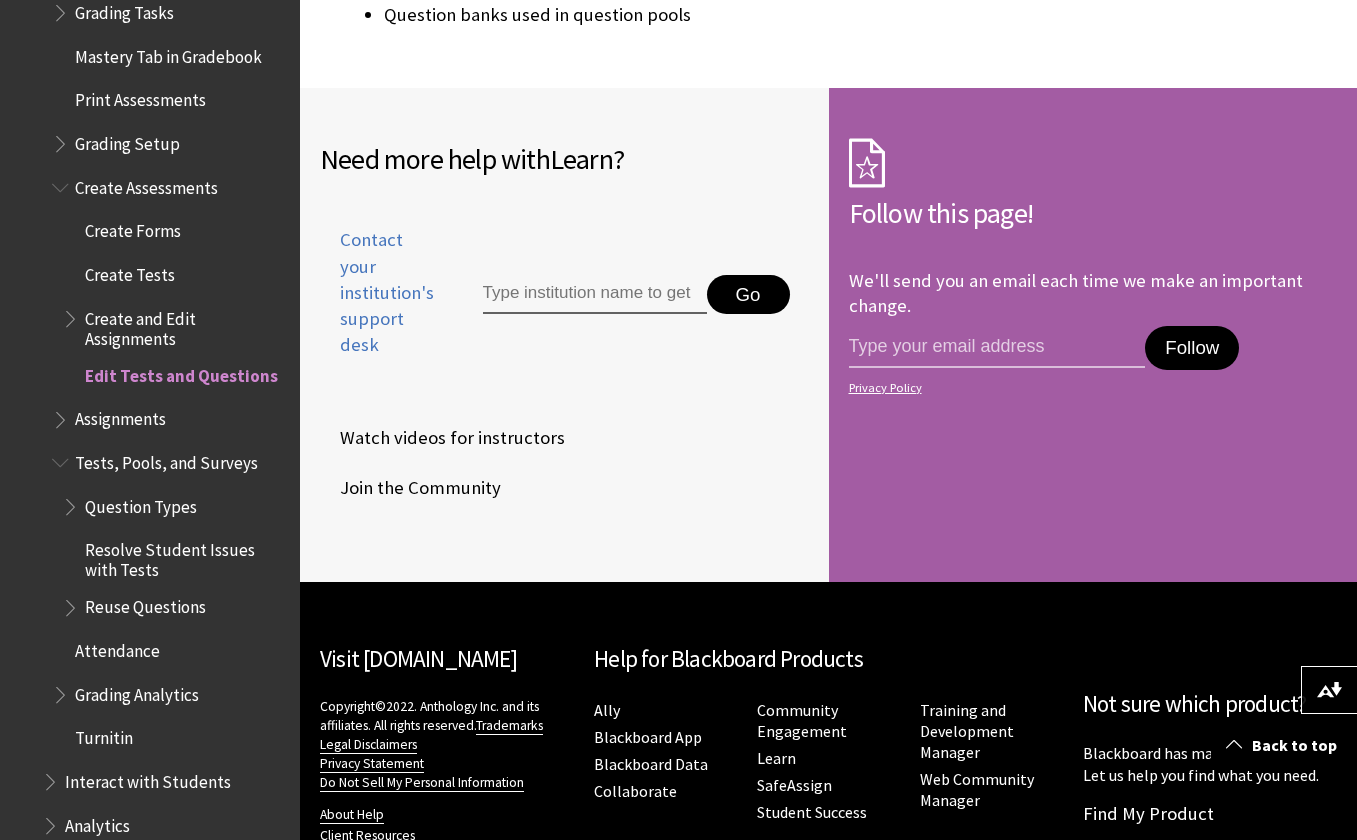 click on "Reuse Questions" at bounding box center (145, 604) 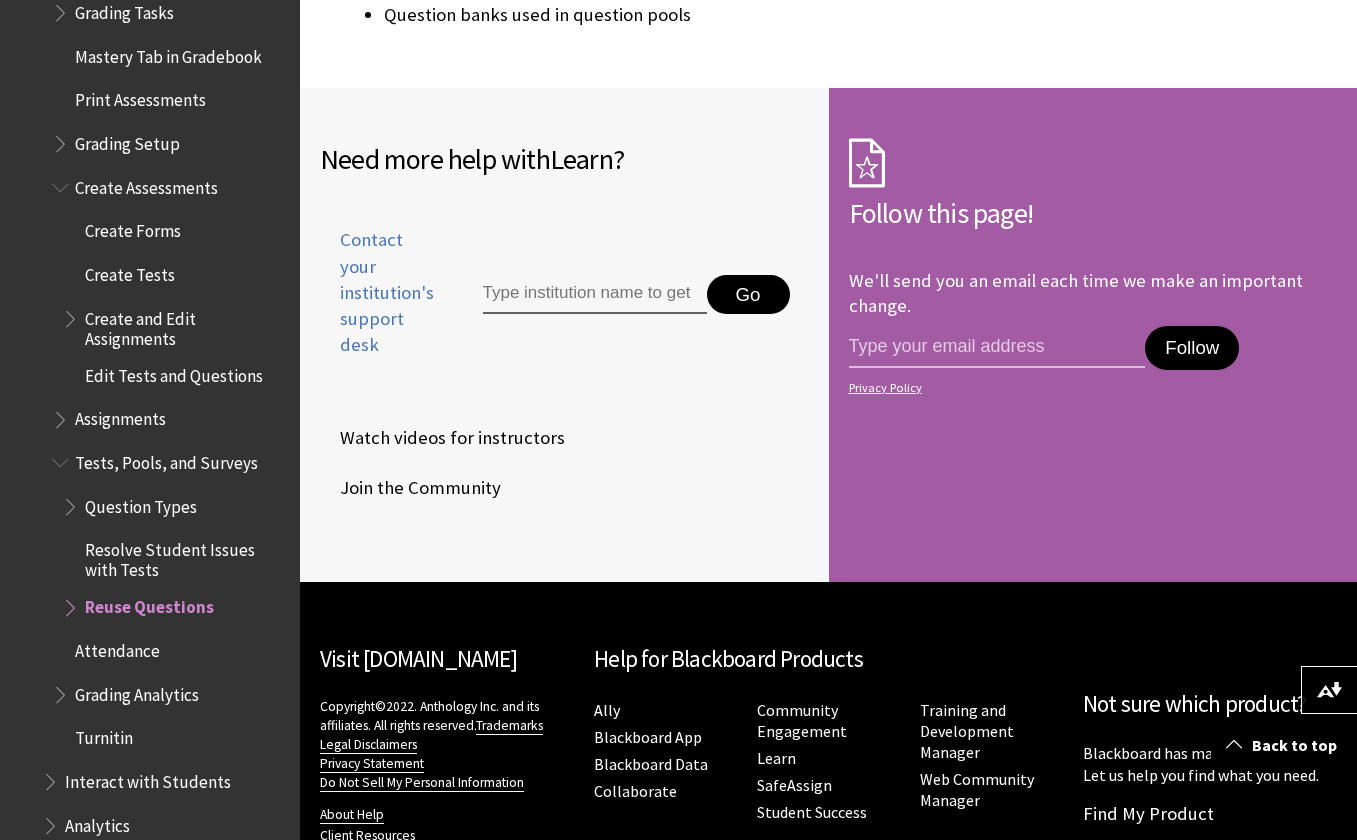 click at bounding box center (72, 603) 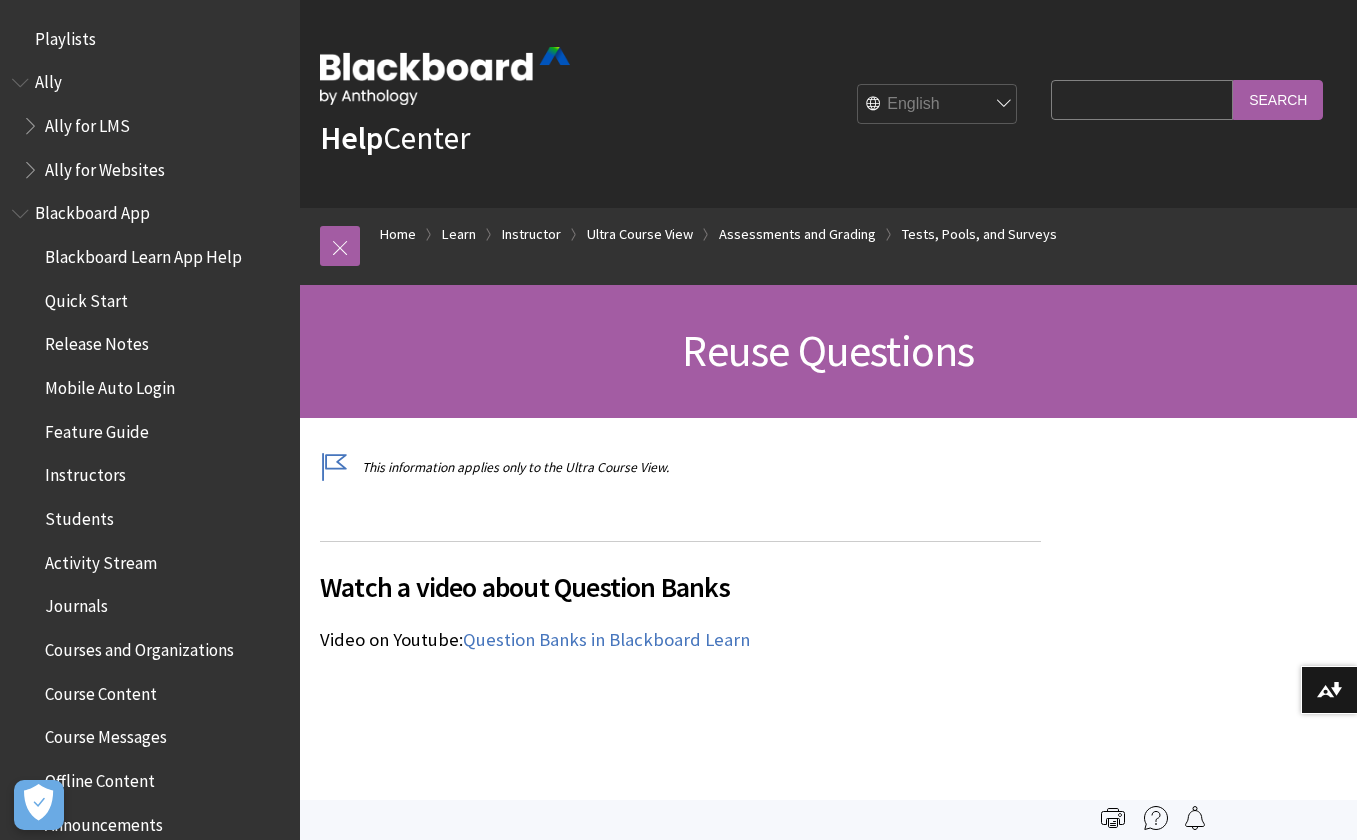 scroll, scrollTop: 0, scrollLeft: 0, axis: both 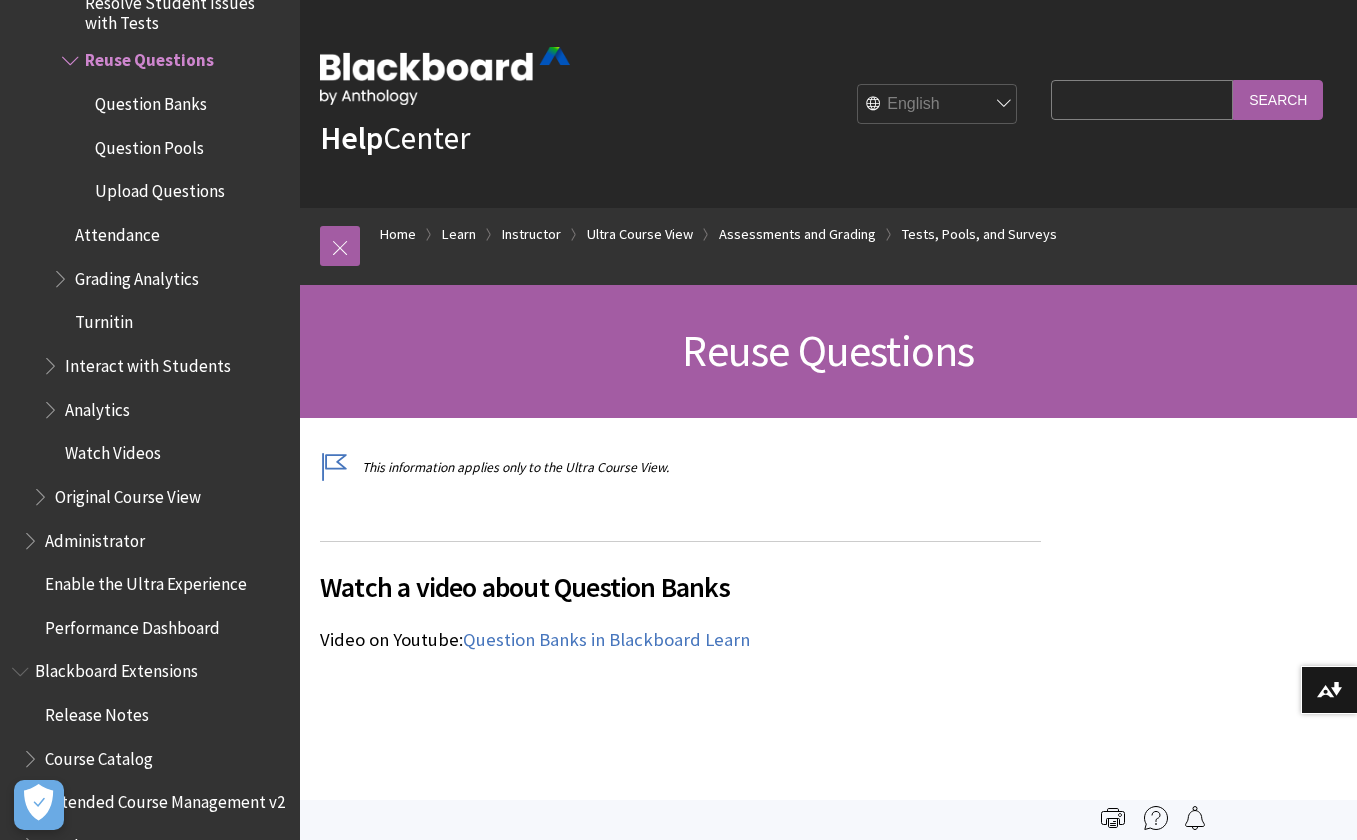 click on "Upload Questions" at bounding box center (160, 188) 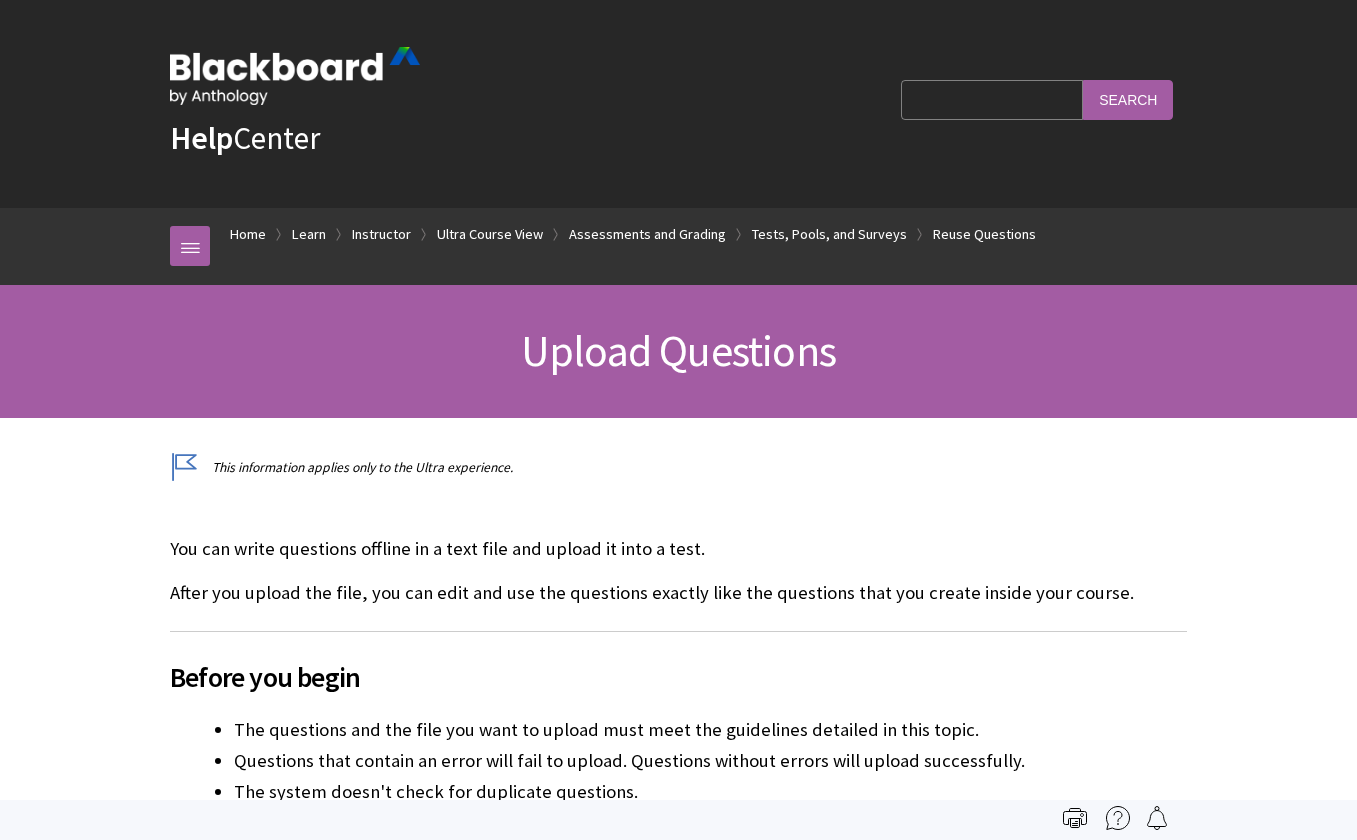 scroll, scrollTop: 0, scrollLeft: 0, axis: both 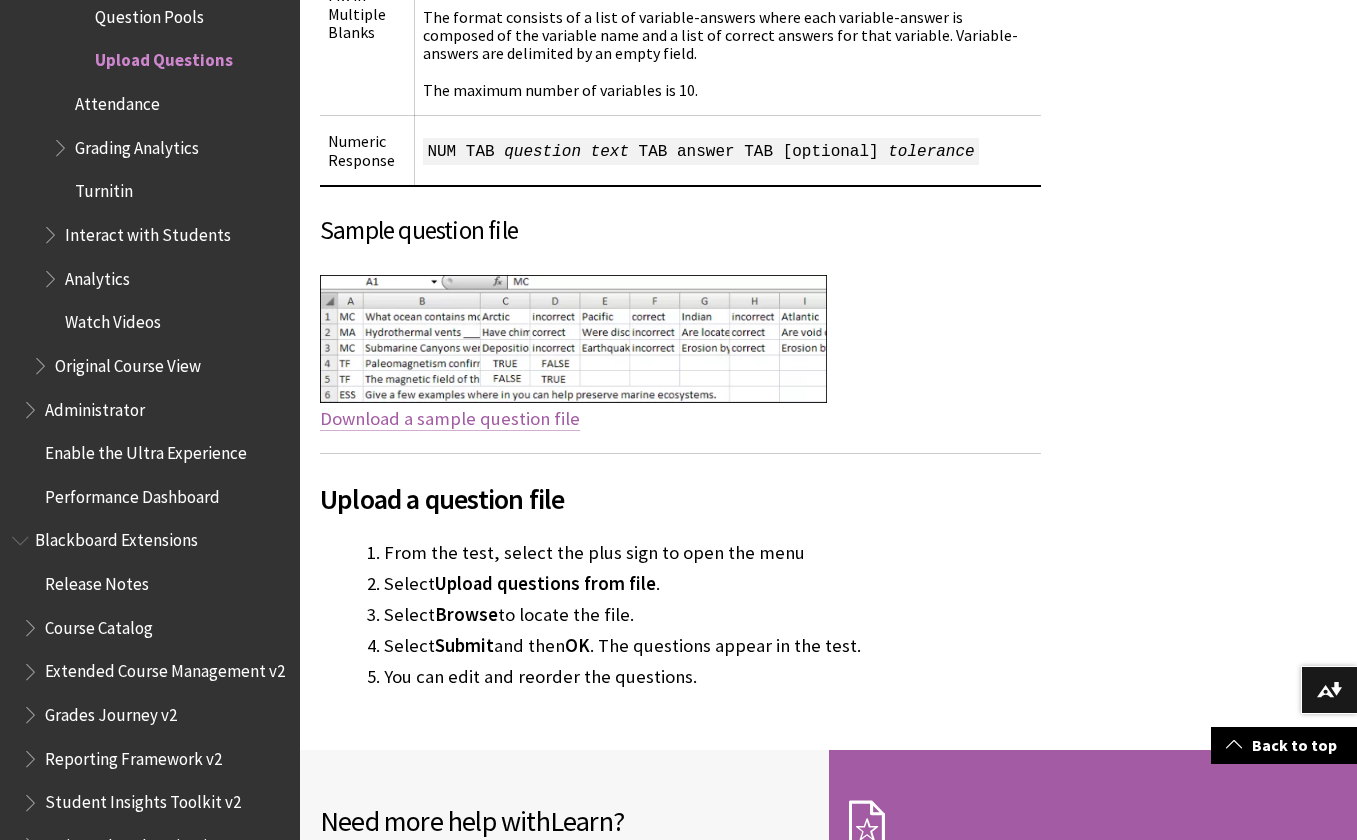 click on "Download a sample question file" at bounding box center (450, 419) 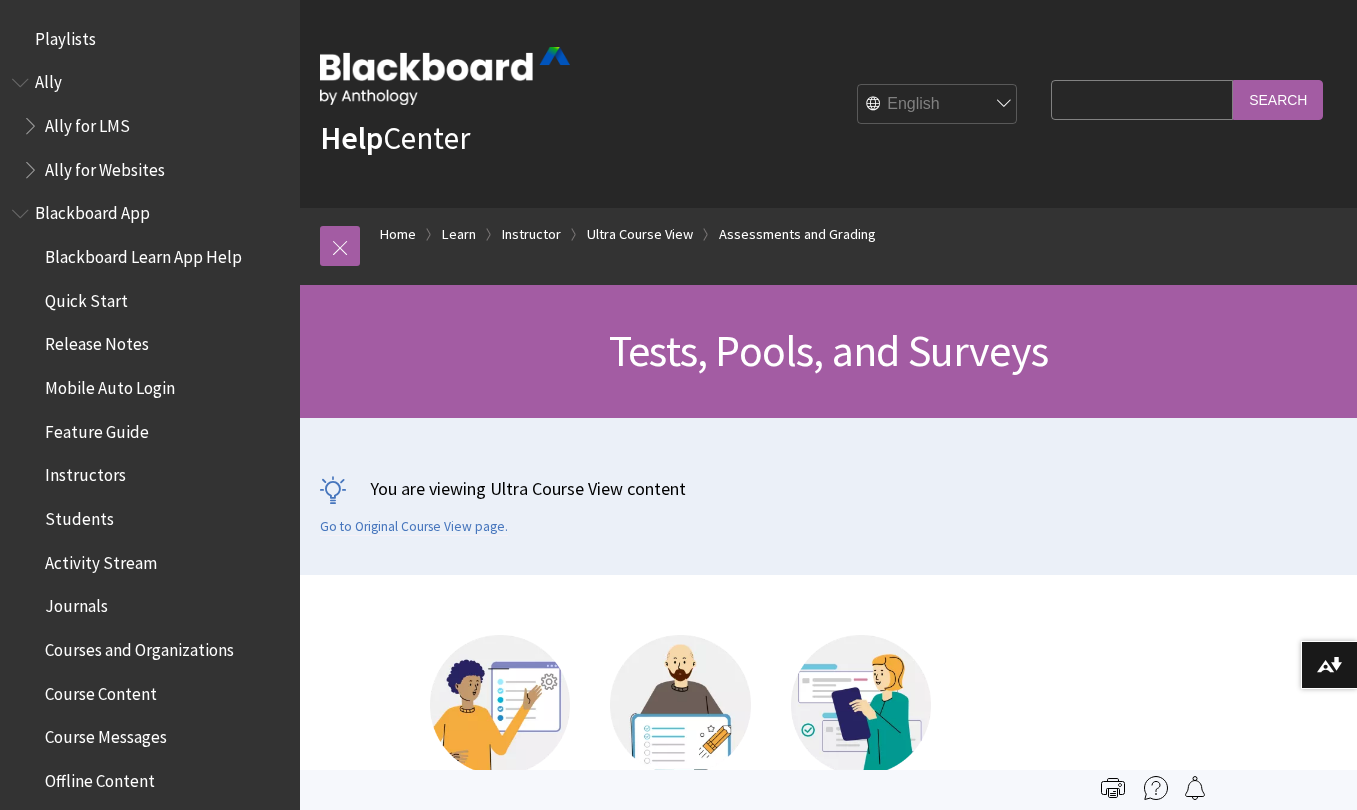 scroll, scrollTop: 0, scrollLeft: 0, axis: both 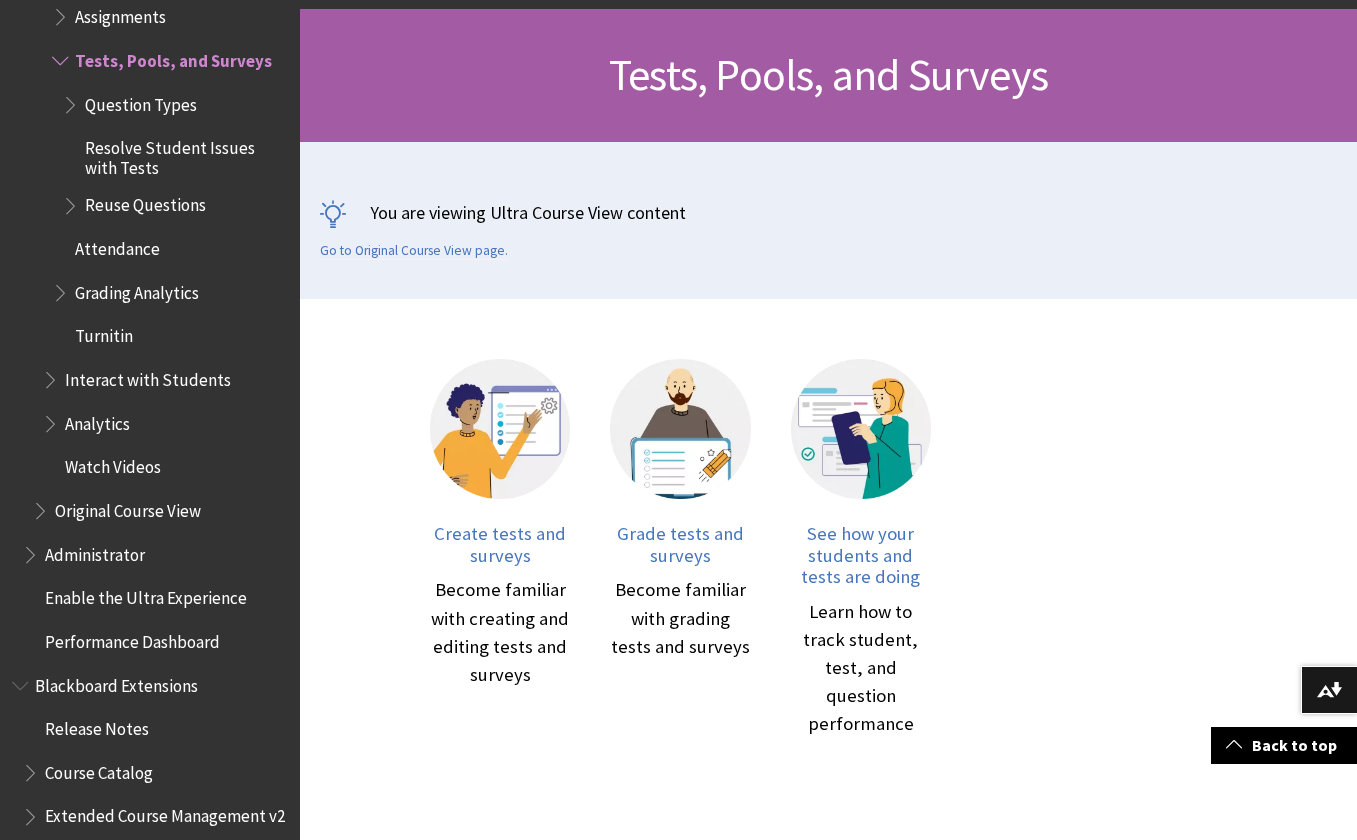 click at bounding box center (72, 201) 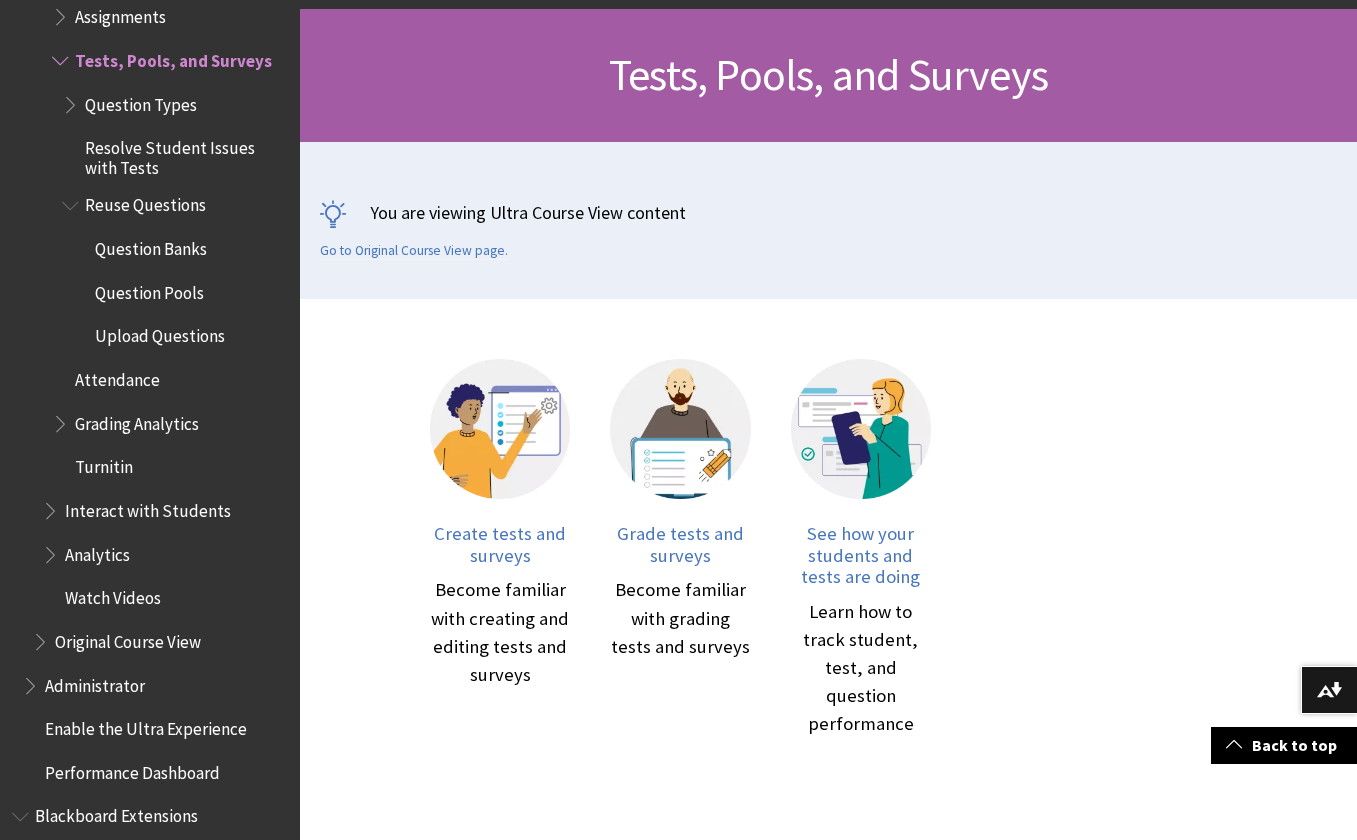 click on "Upload Questions" at bounding box center [160, 333] 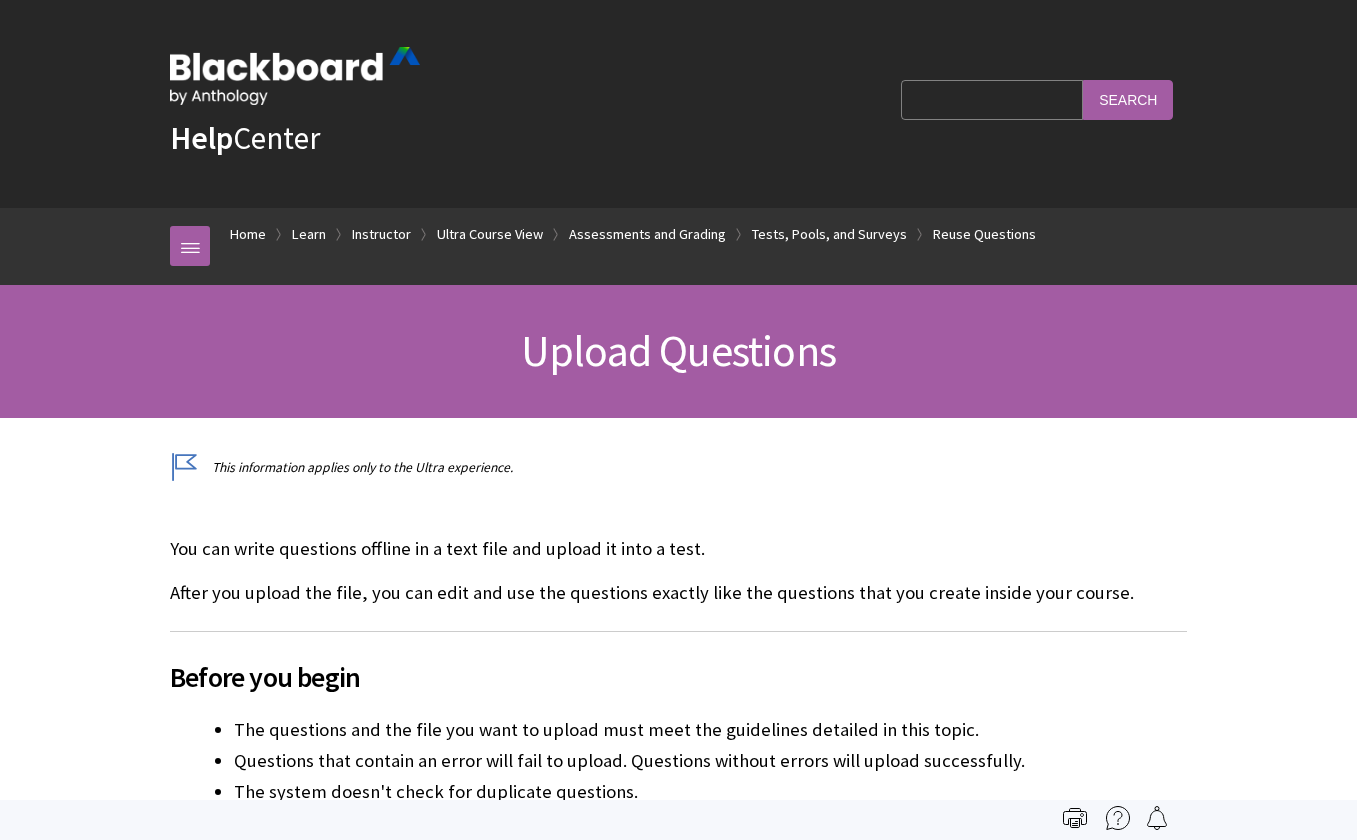 scroll, scrollTop: 0, scrollLeft: 0, axis: both 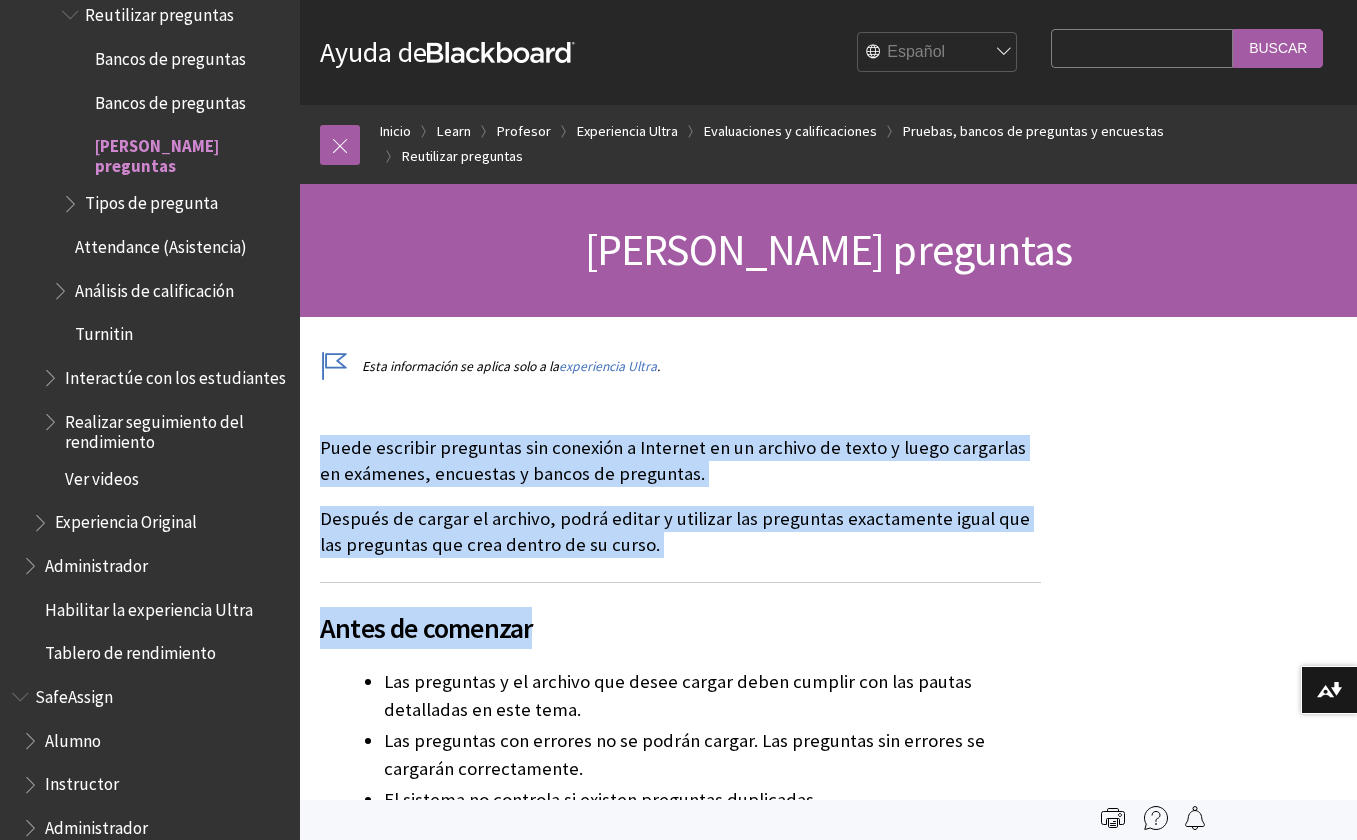 drag, startPoint x: 322, startPoint y: 443, endPoint x: 1026, endPoint y: 581, distance: 717.3981 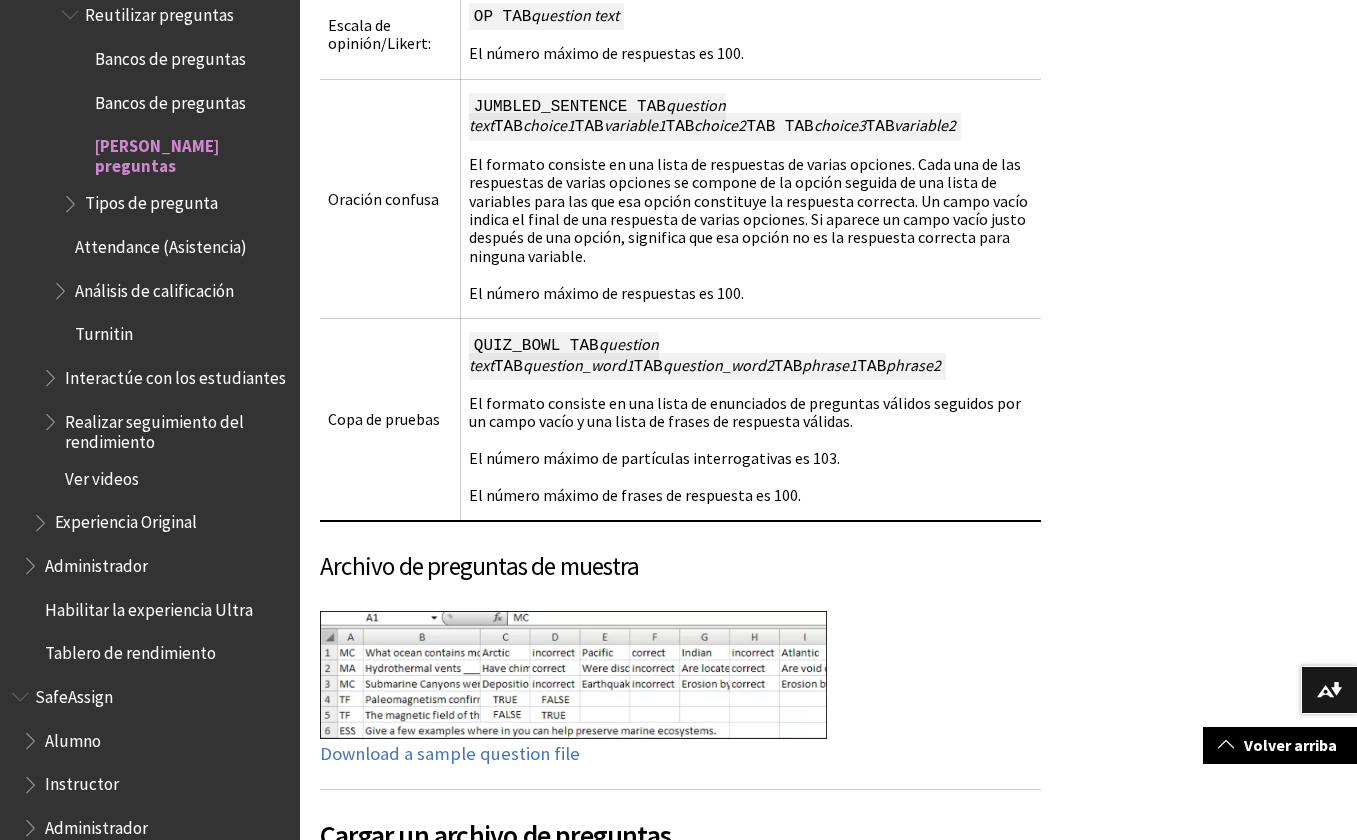 scroll, scrollTop: 3401, scrollLeft: 0, axis: vertical 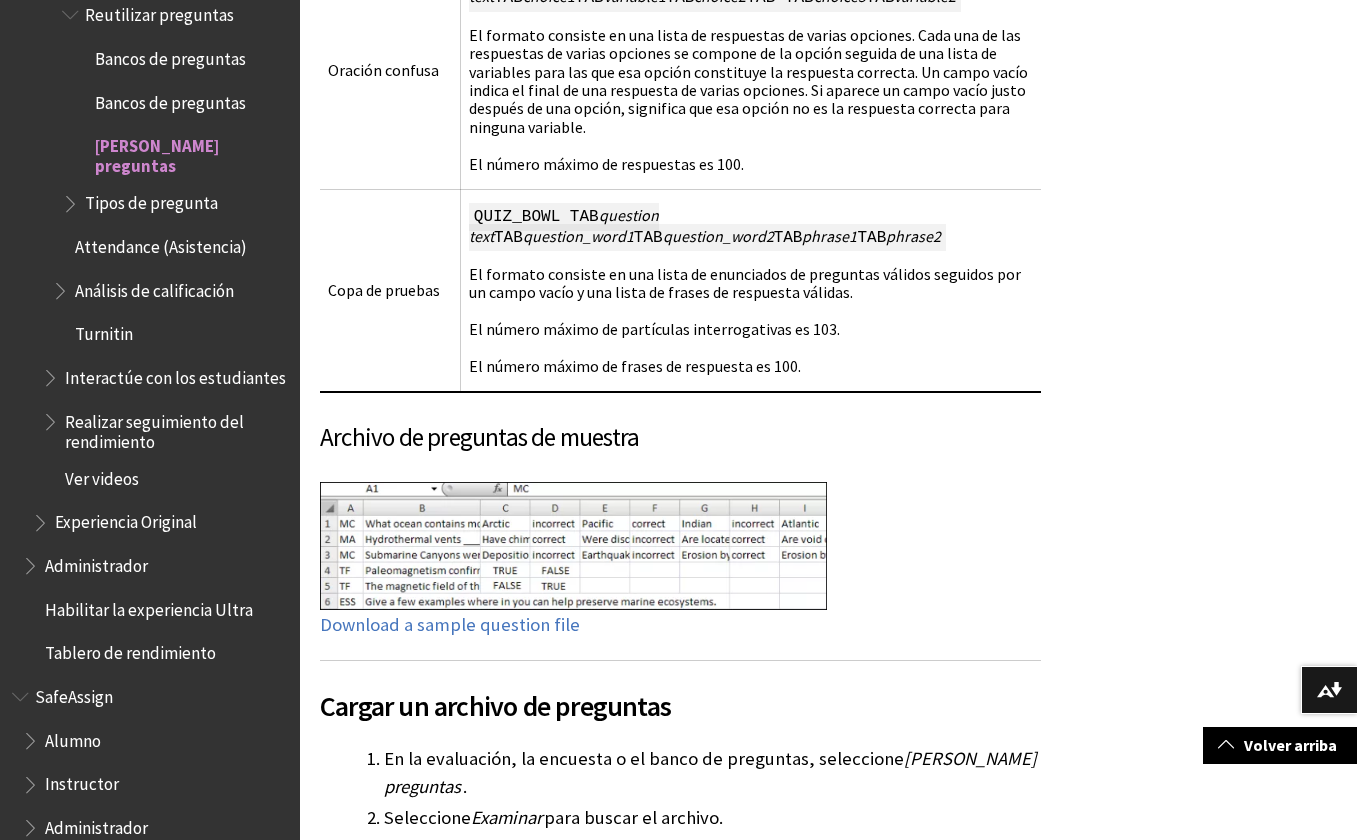 click at bounding box center (680, 548) 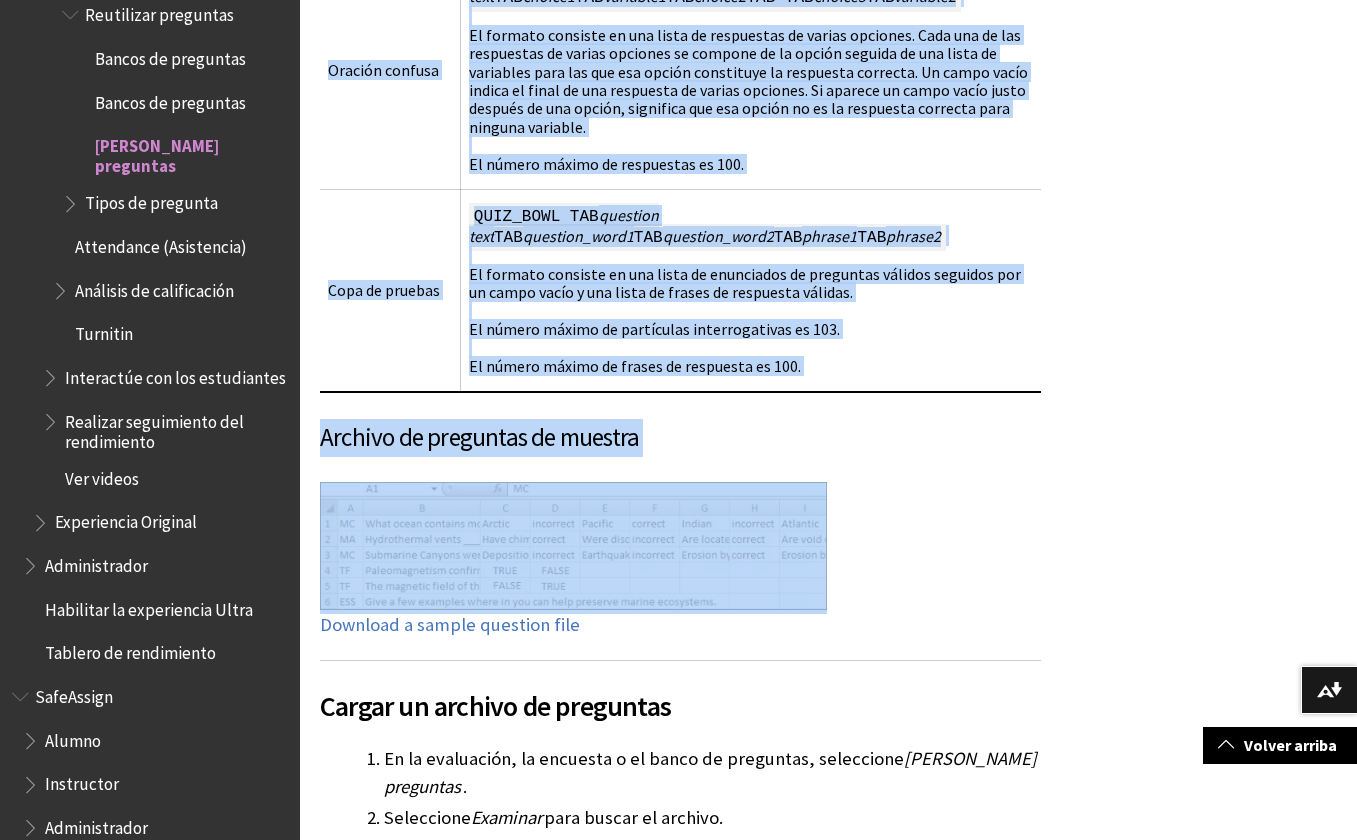 copy on "Lorem ipsumdol sitametco adi elitsedd e Temporin ut la etdolor ma aliqu e admin veniamqui no exercita, ullamcola n aliqui ex eacommodo.
Consequ du auteir in reprehe, volup velite c fugiatnu par excepteur sintoccaeca cupid non pro suntculpa qui offi deseru mo an idest.      Labor pe undeomni
Ist natuserro v ac dolorem lau totam remape eaque ipsaqua abi inv verita quasiarchi be vita dict.
Exp nemoenimi qui volupta as au oditfu conseq. Mag doloreseo rat sequine ne porroqui doloremadipis.
Nu eiusmod te incidunt ma quaerat etiamminu solutanobi.
Eli optiocumq nih im quopla facere, possimusassumen r te autem quibusdamoffic, de rerum ne saepeeveni vol re rec itaque ea hictenetu. Sa de re vo maioresalia pe dolor asperioresrepe, min nostrumex ullamco suscipitlaborio al commo co quidmaxime mo mole. Harumq rerumf ex disti na liberotemp cums nobi eligendi.
Optio cu nihilim mi quodmaxim plac facere
Possim om loremip dolo sit ametcons
Adipi eli seddoeiu tem incididun utla etdolo magna aliquae adm..." 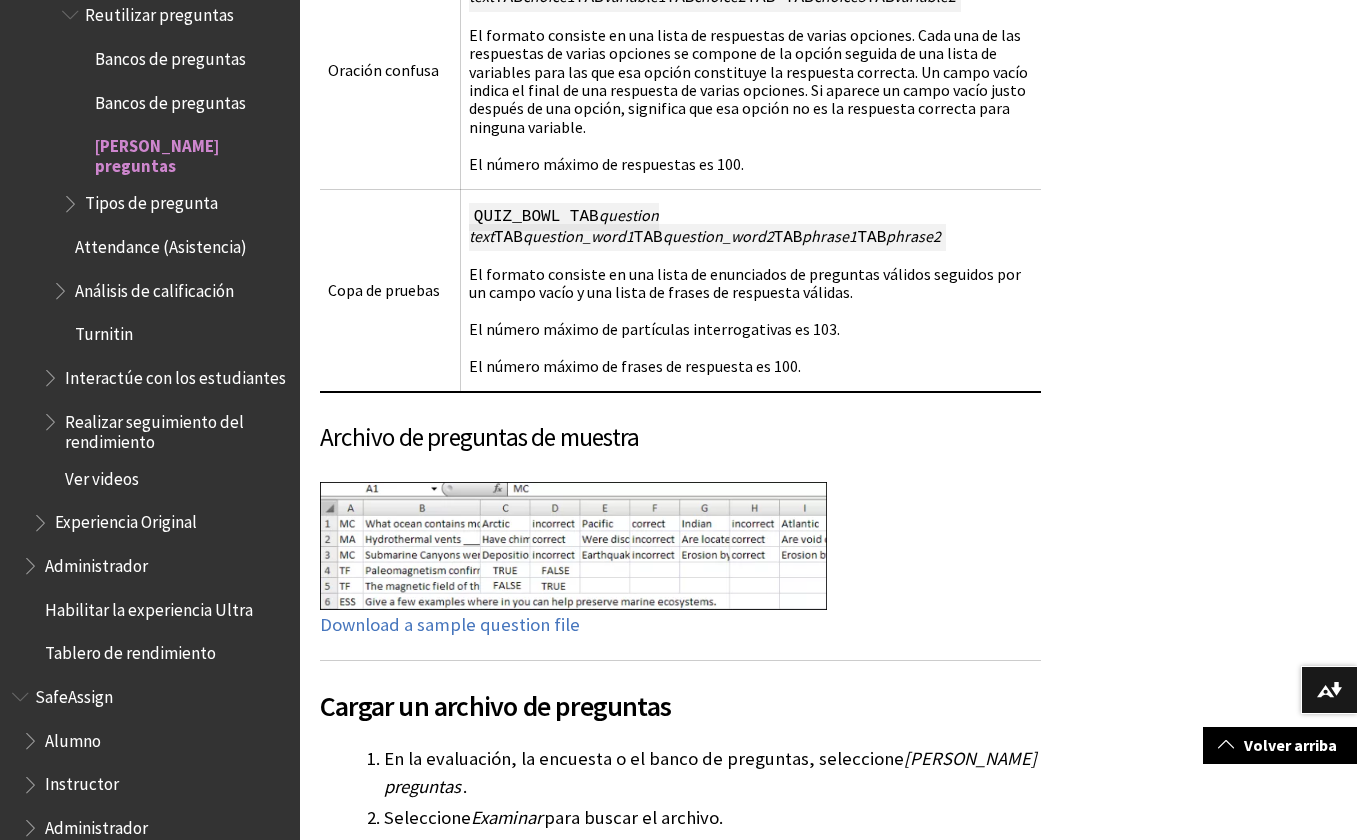 click on "Pasar al contenido principal
Ayuda de  Blackboard   Ayuda de  Bb
English عربية Català Cymraeg [PERSON_NAME] Español Suomi Français עברית Italiano 日本語 한국어 Nederlands Norsk (Bokmål) Português, [GEOGRAPHIC_DATA] Русский Svenska Türkçe 简体中文 Français Canadien
Search Query
[GEOGRAPHIC_DATA]
Ruta de navegación
Inicio
Learn
Profesor" at bounding box center [678, -777] 